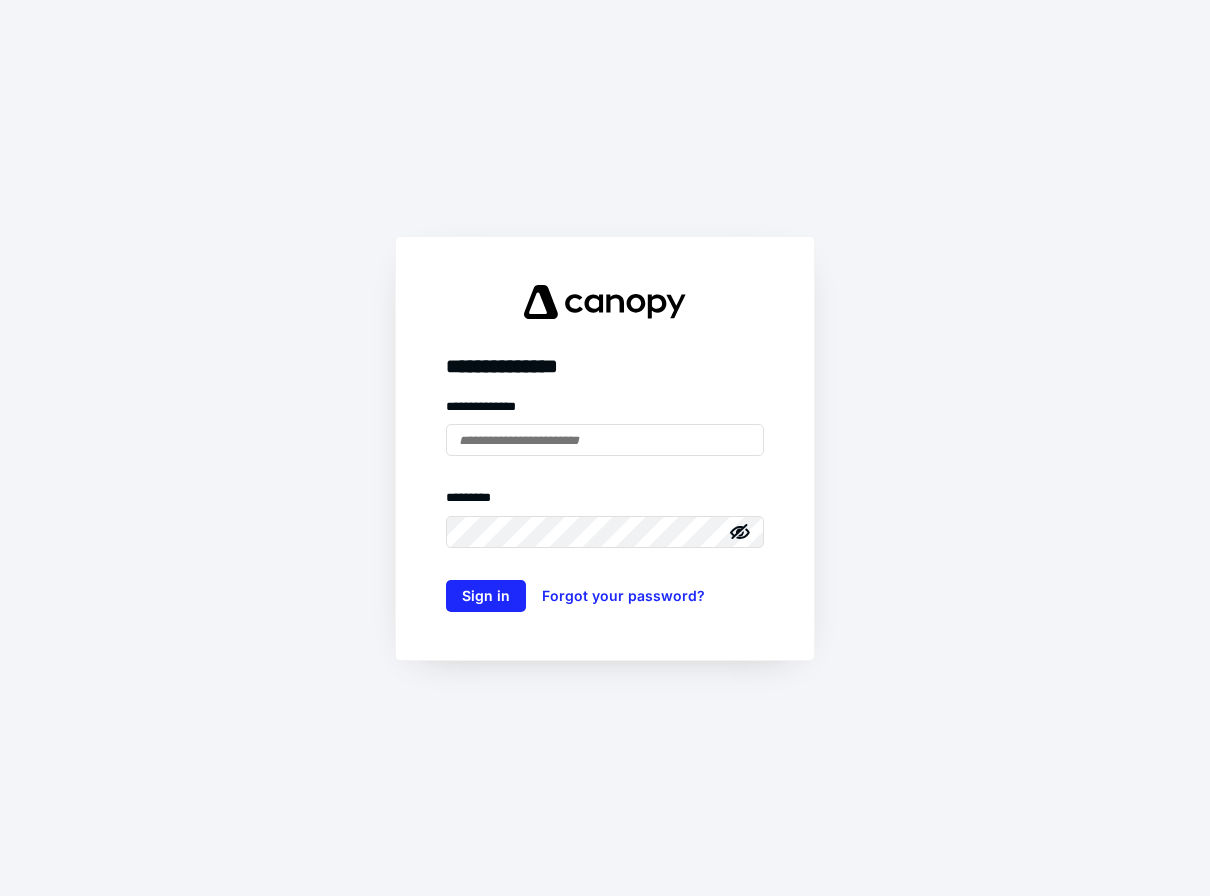 scroll, scrollTop: 0, scrollLeft: 0, axis: both 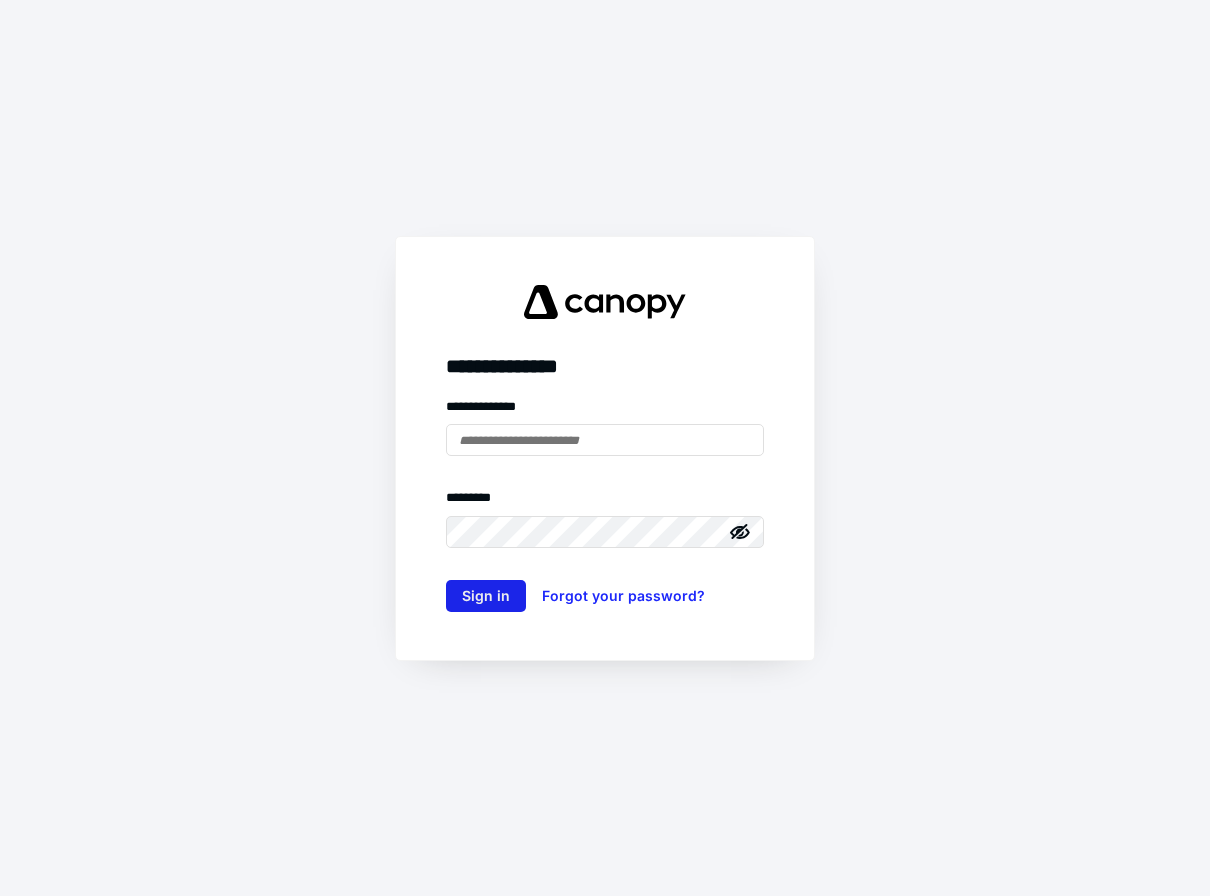 type on "**********" 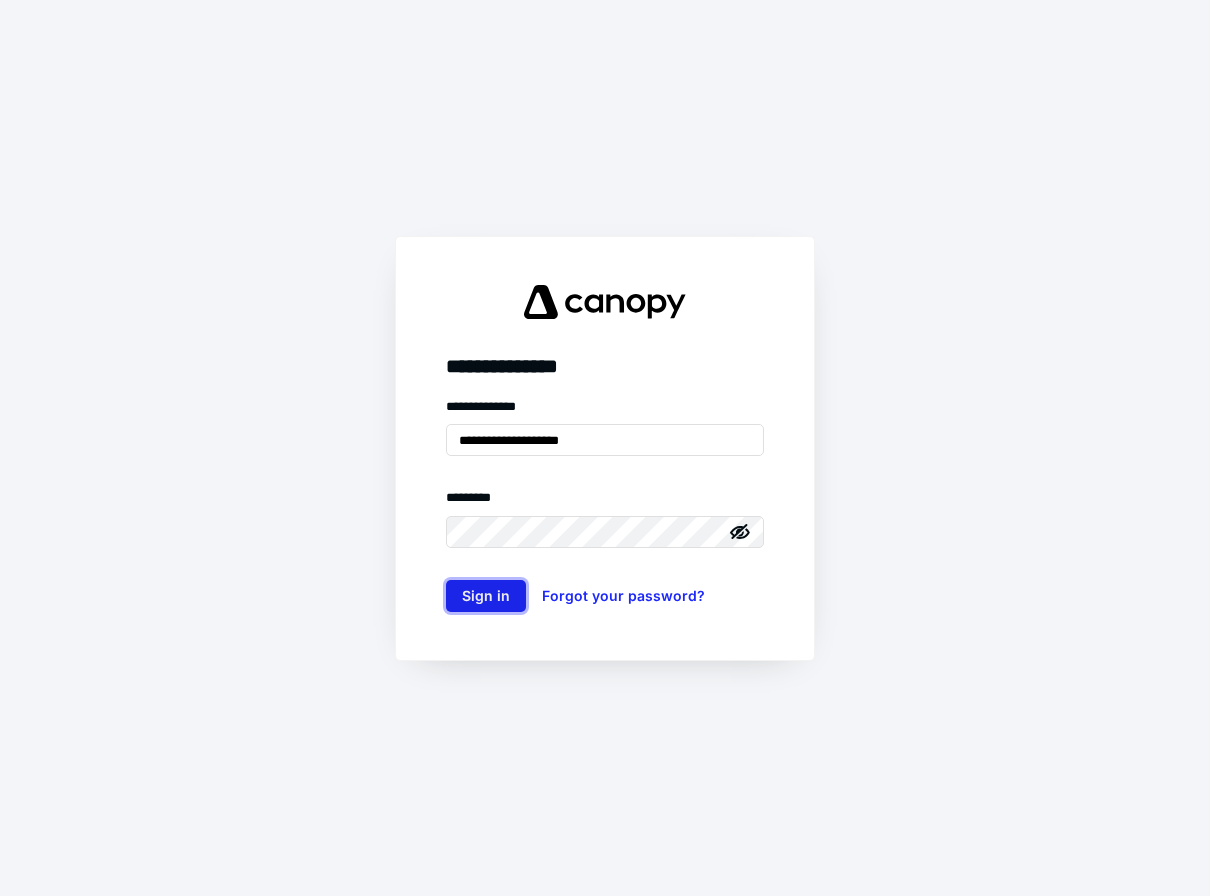 click on "Sign in" at bounding box center (486, 596) 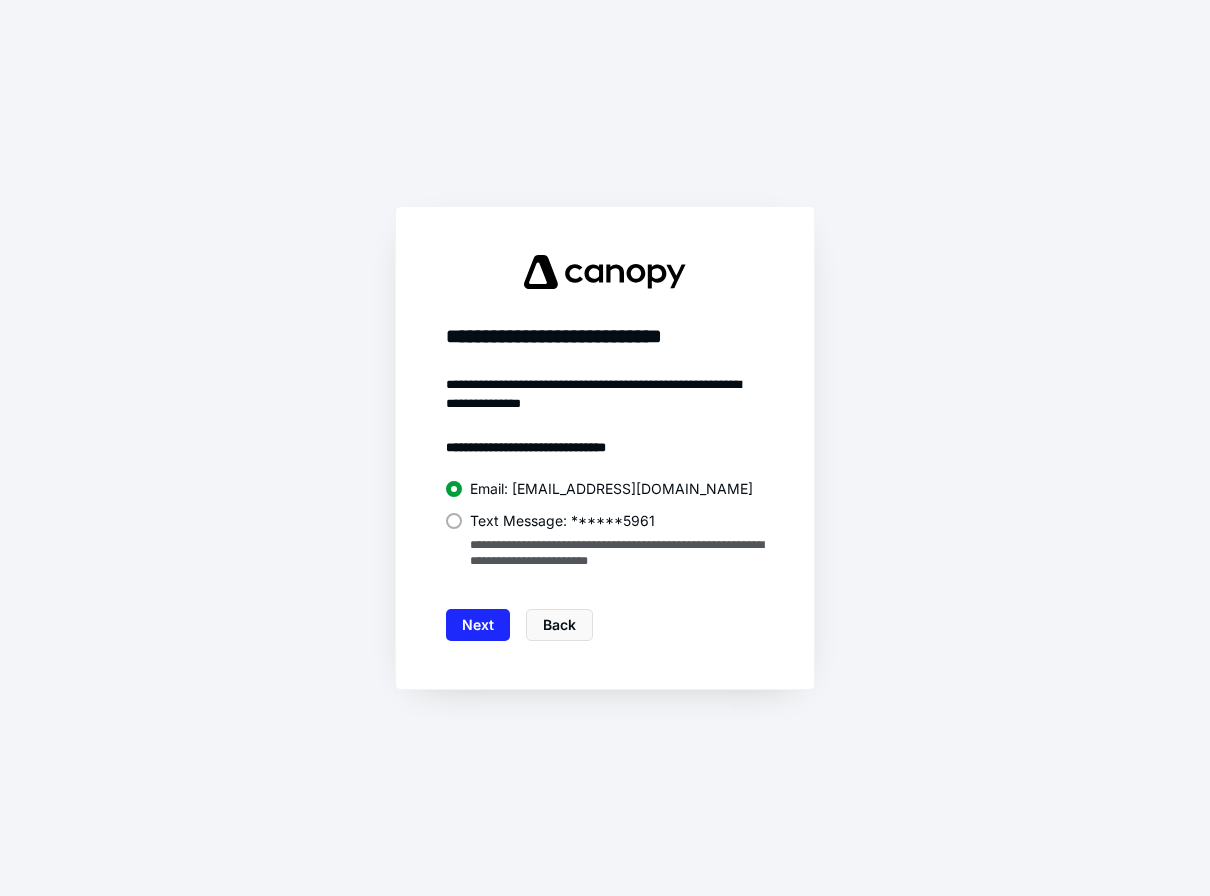 click at bounding box center (454, 521) 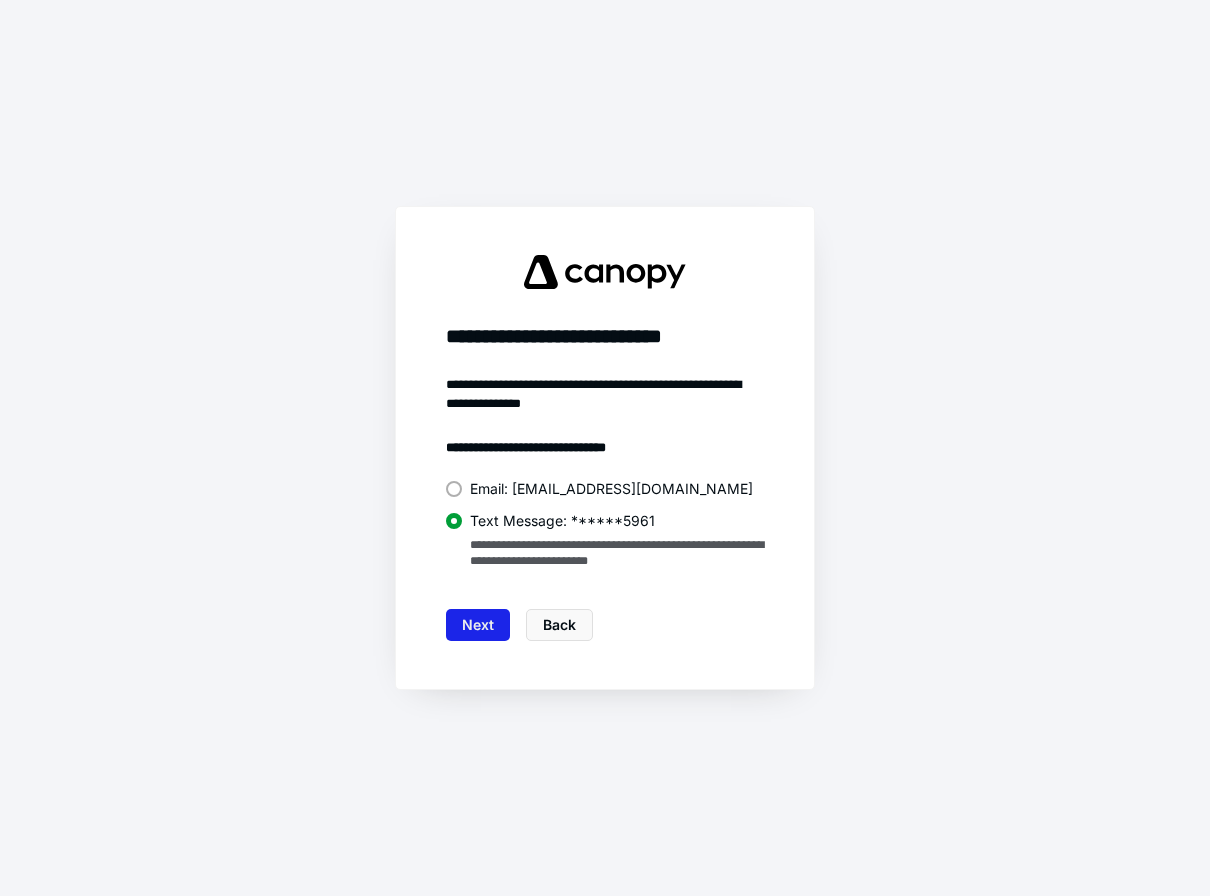 click on "Next" at bounding box center (478, 625) 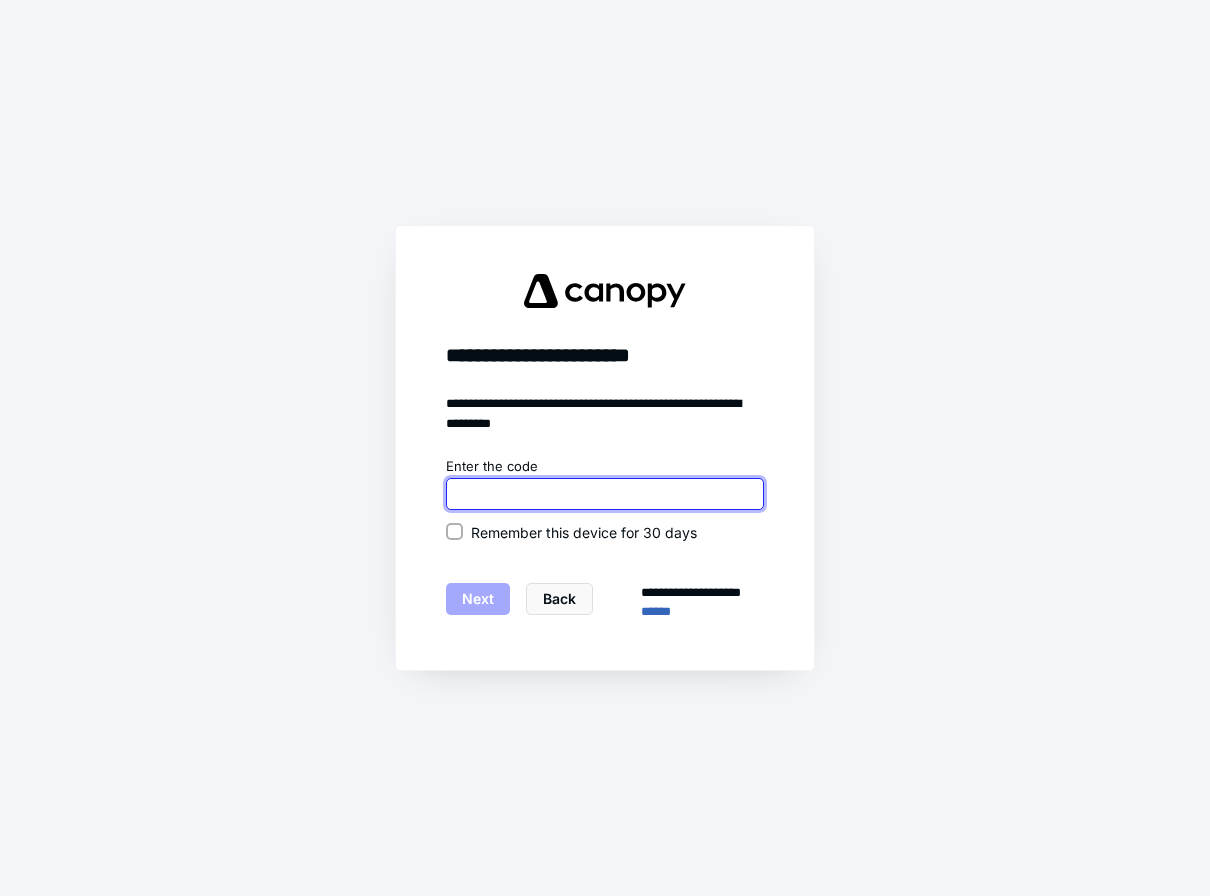 click at bounding box center (605, 494) 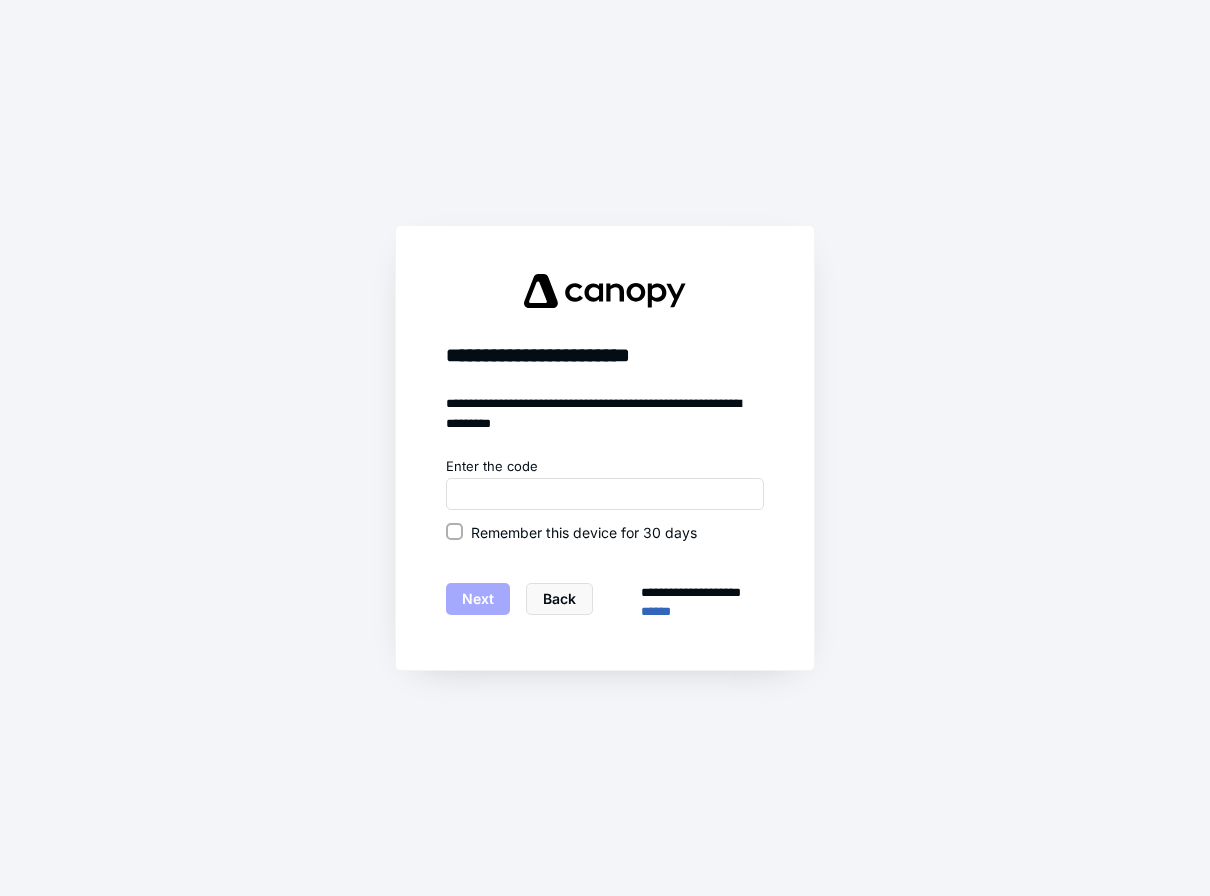 click on "Remember this device for 30 days" at bounding box center [605, 532] 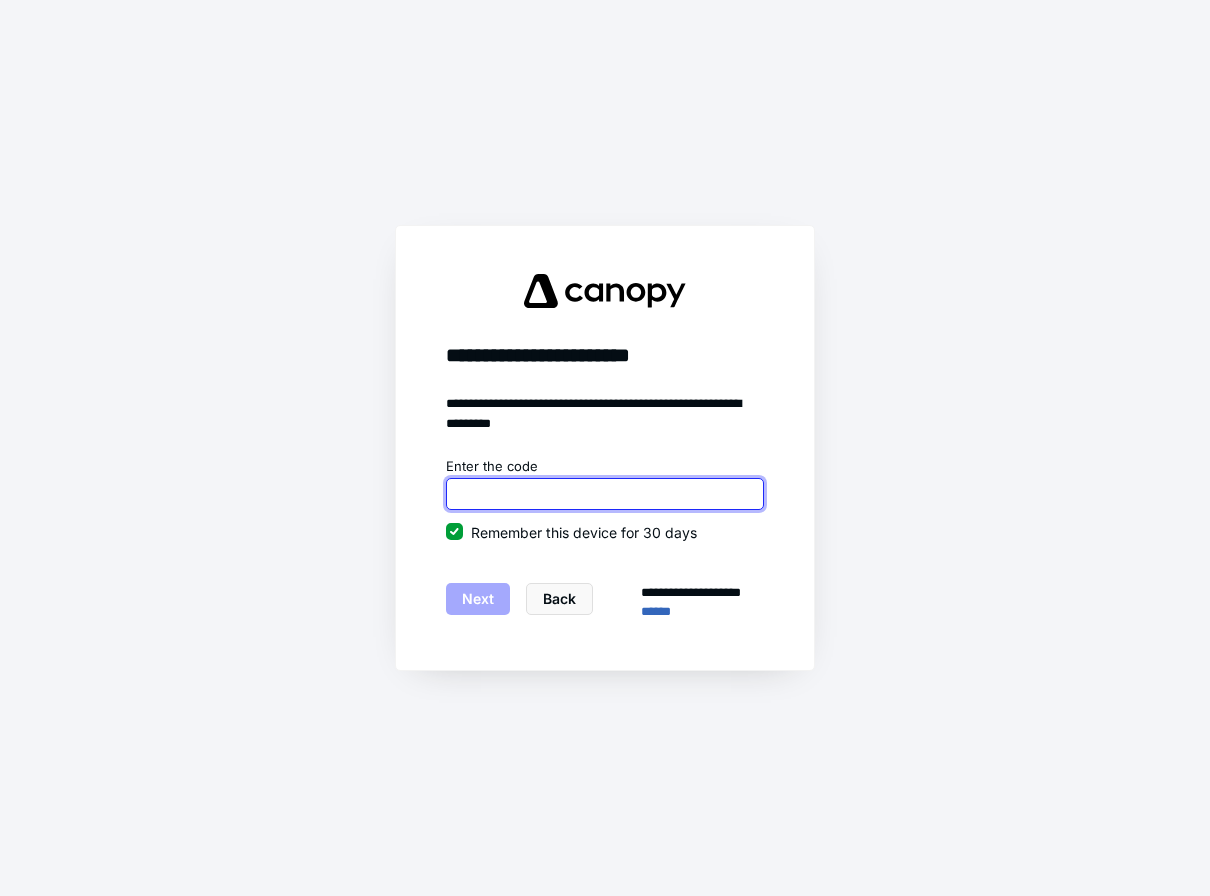 click at bounding box center (605, 494) 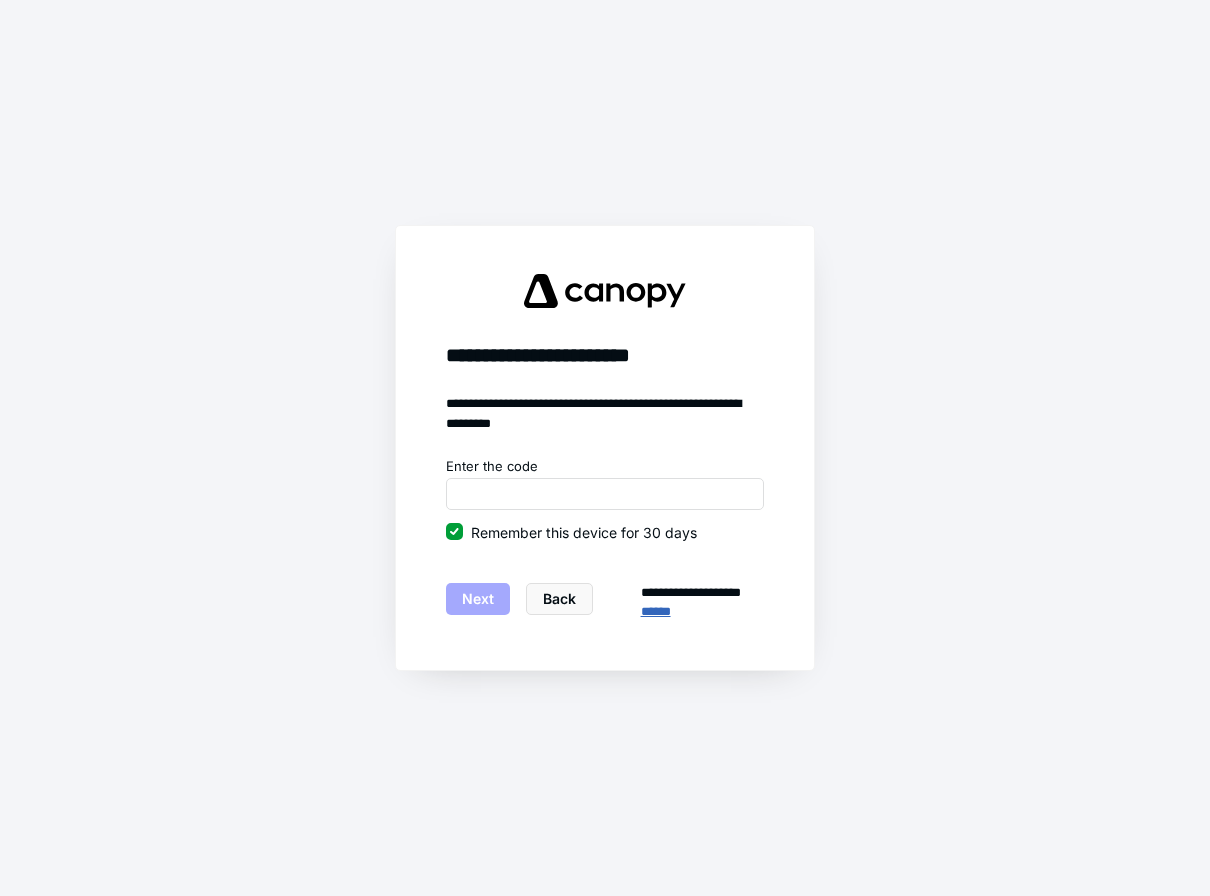 click on "******" at bounding box center (702, 612) 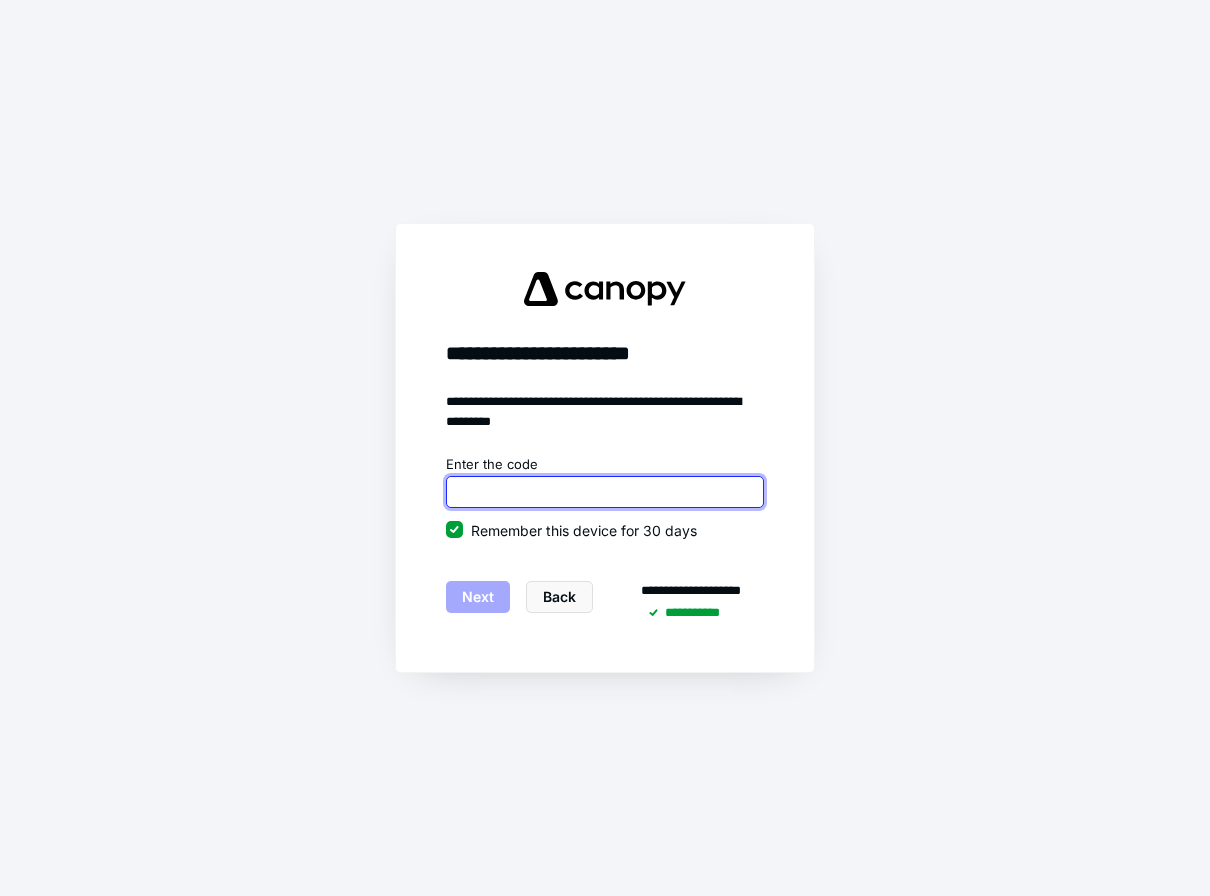 click at bounding box center (605, 492) 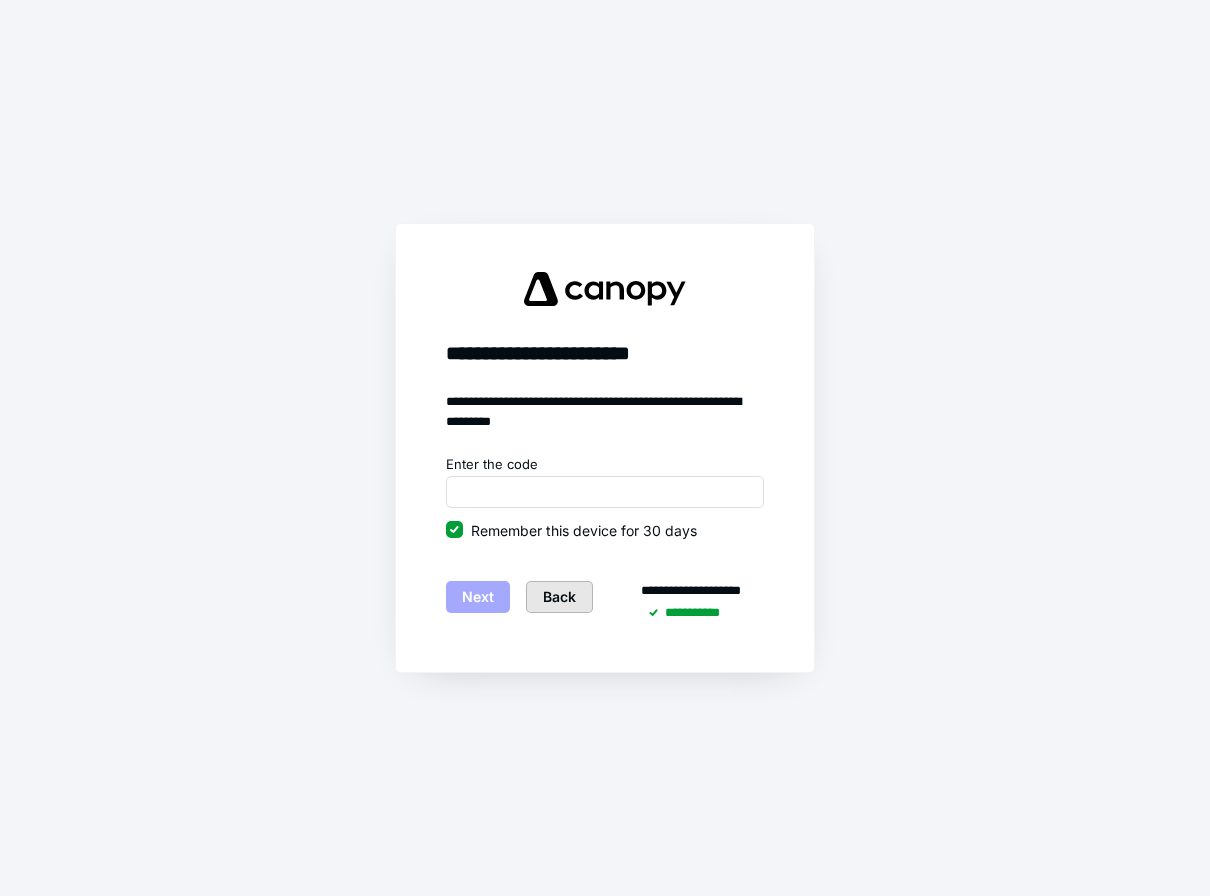 click on "Back" at bounding box center (559, 597) 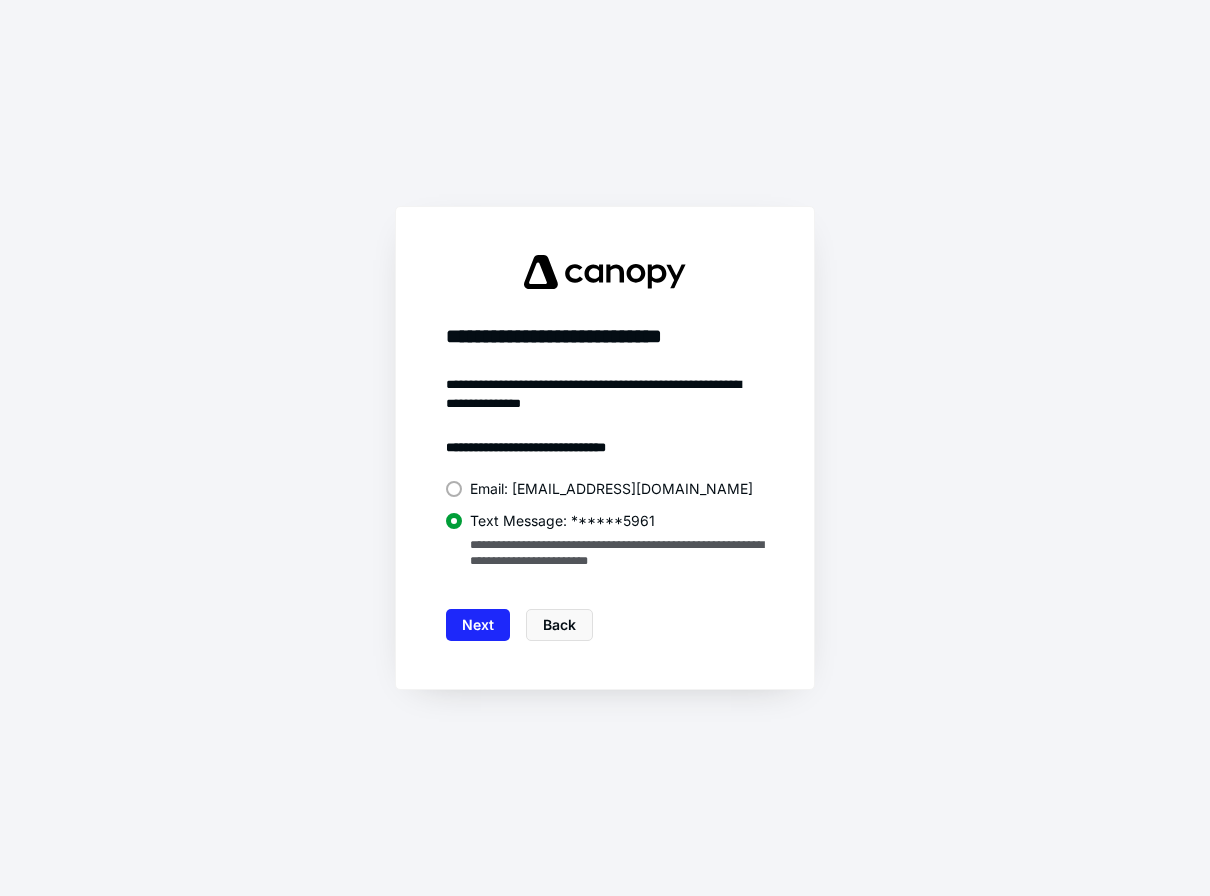 click on "**********" at bounding box center [605, 508] 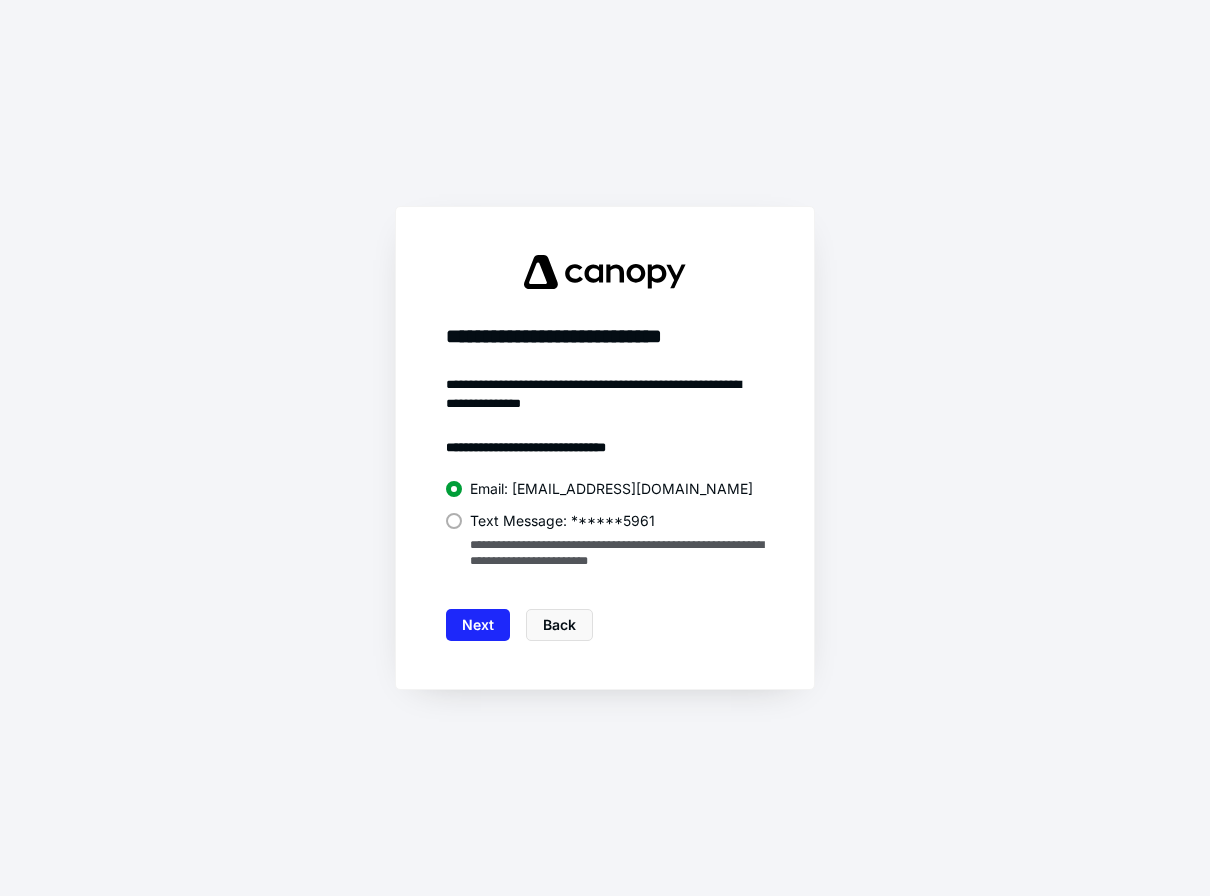 click on "**********" at bounding box center [605, 448] 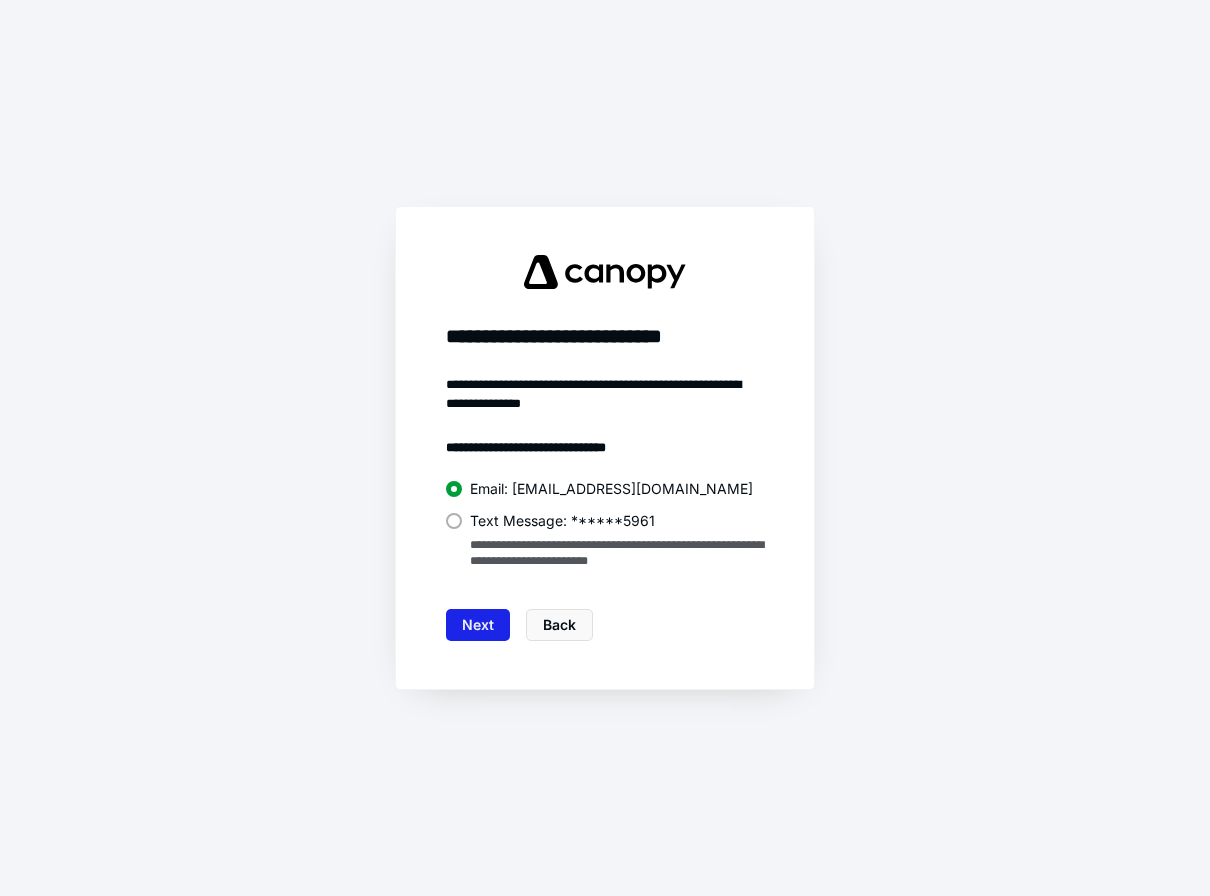 click on "Next" at bounding box center [478, 625] 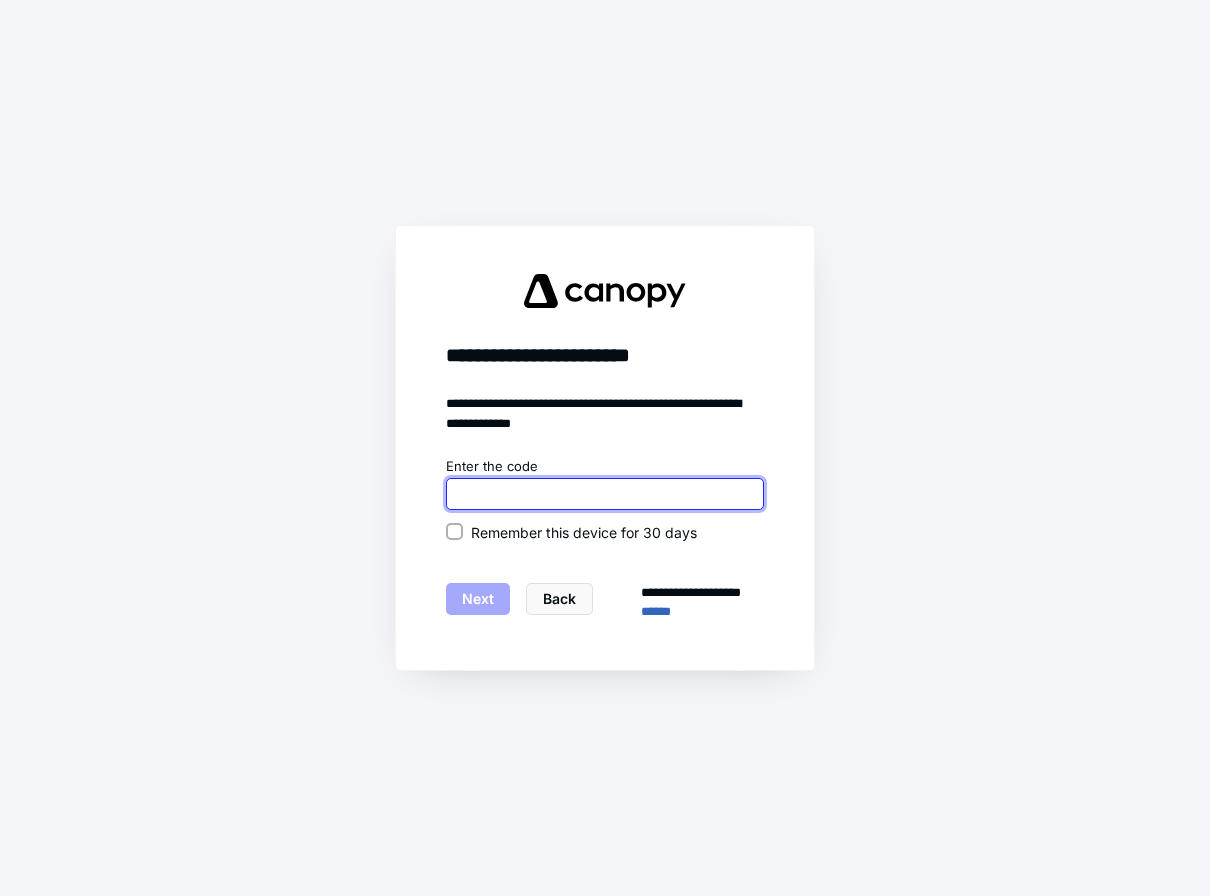 click at bounding box center [605, 494] 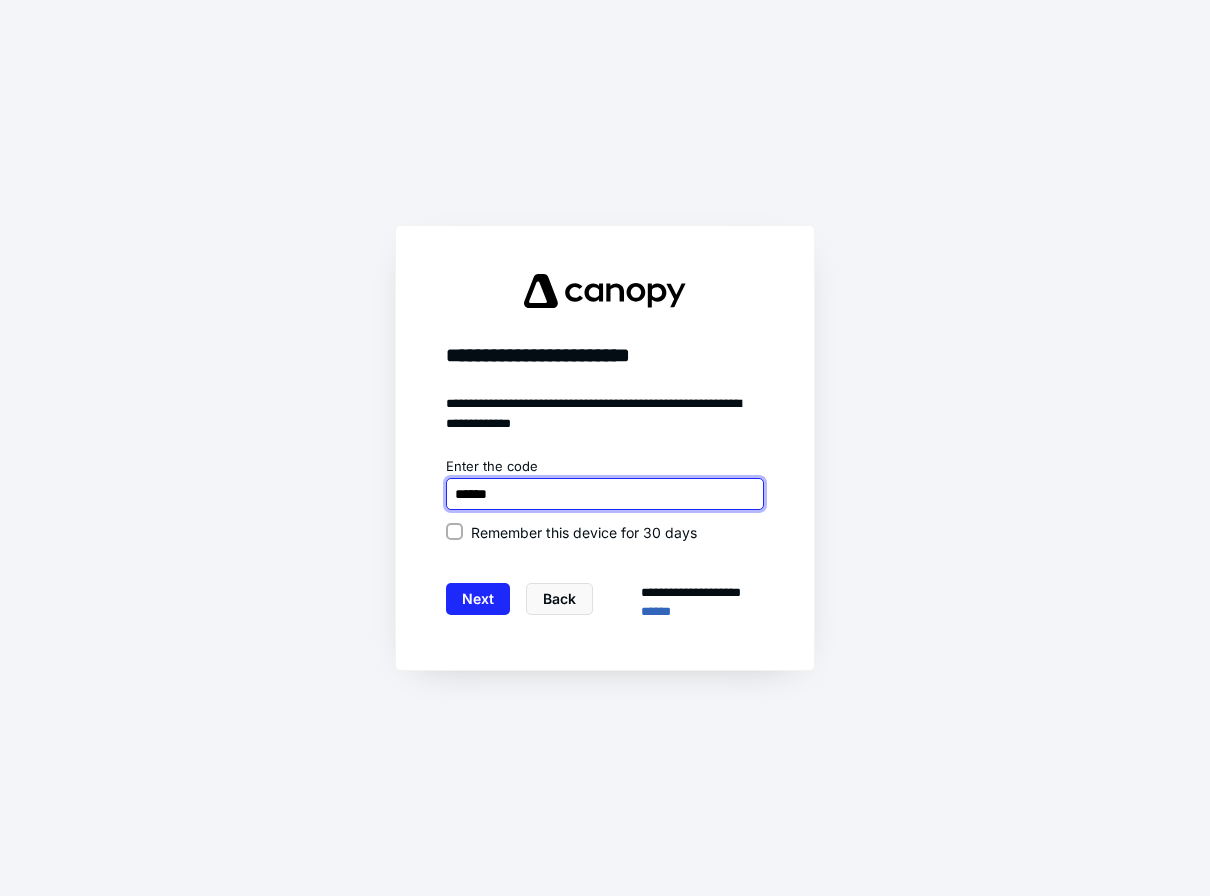 type on "******" 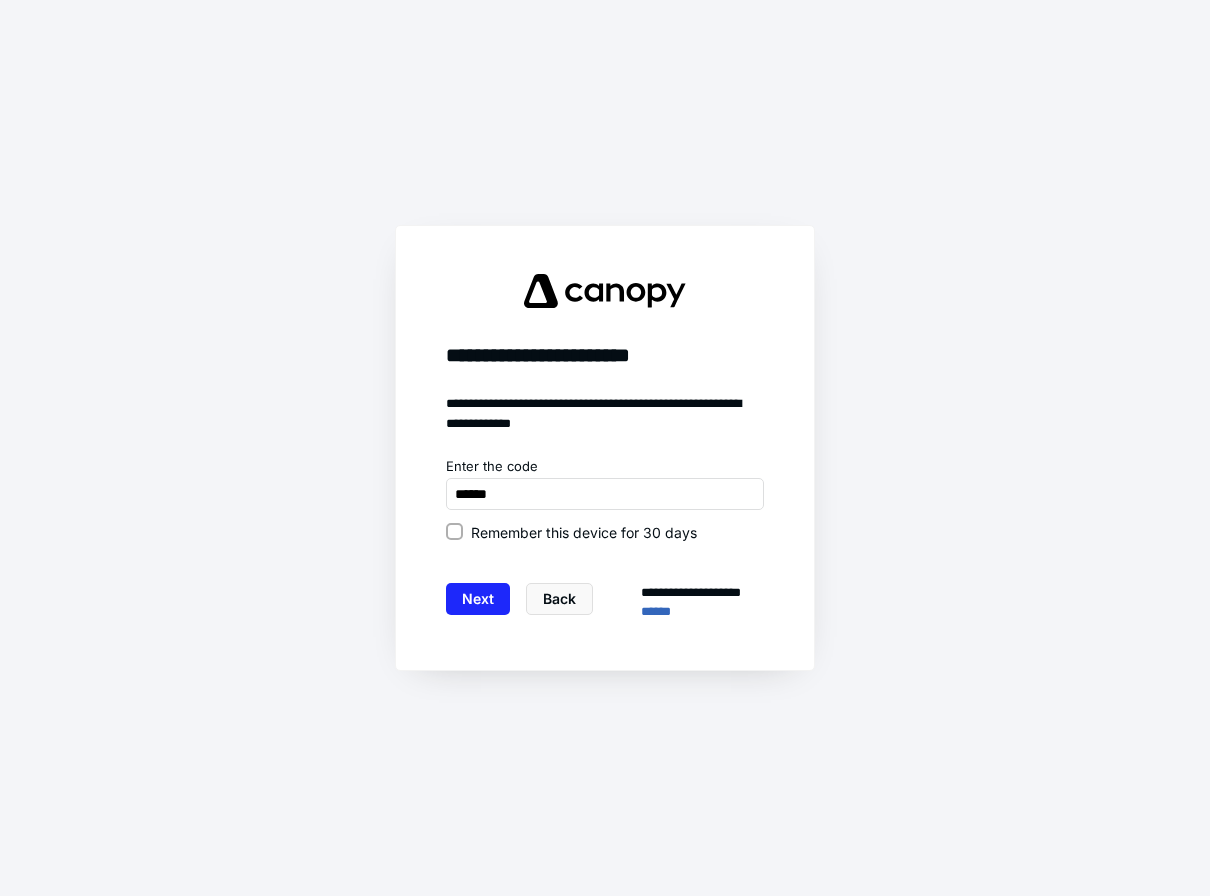 click 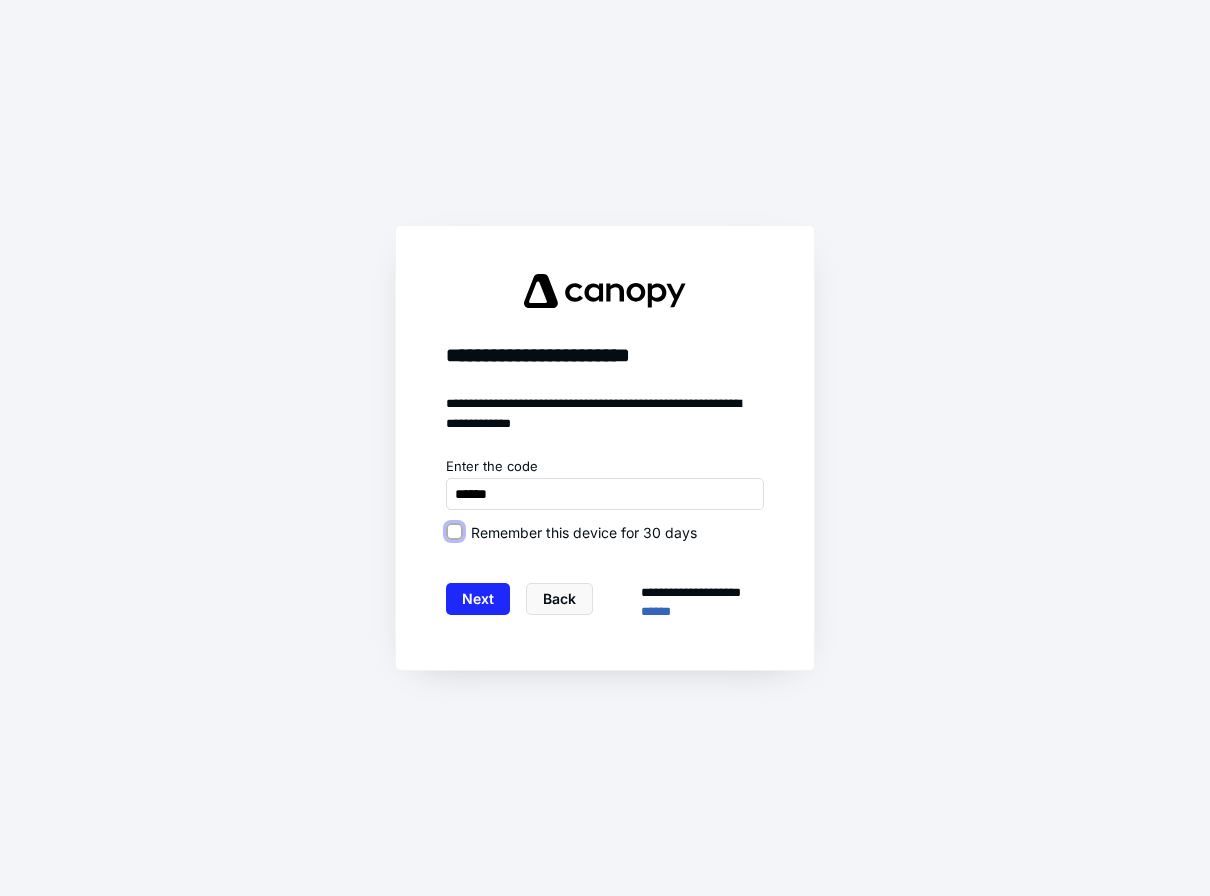 click on "Remember this device for 30 days" at bounding box center (454, 532) 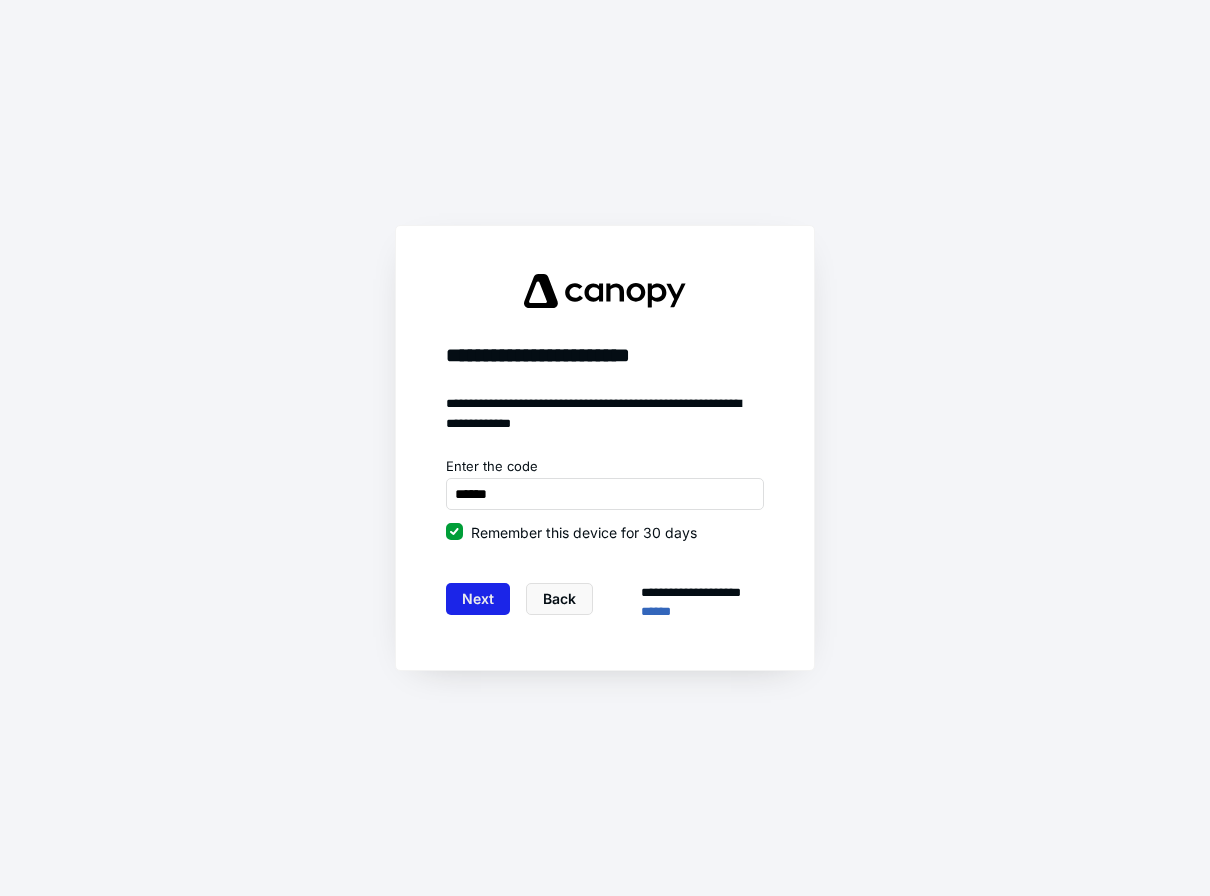 click on "Next" at bounding box center [478, 599] 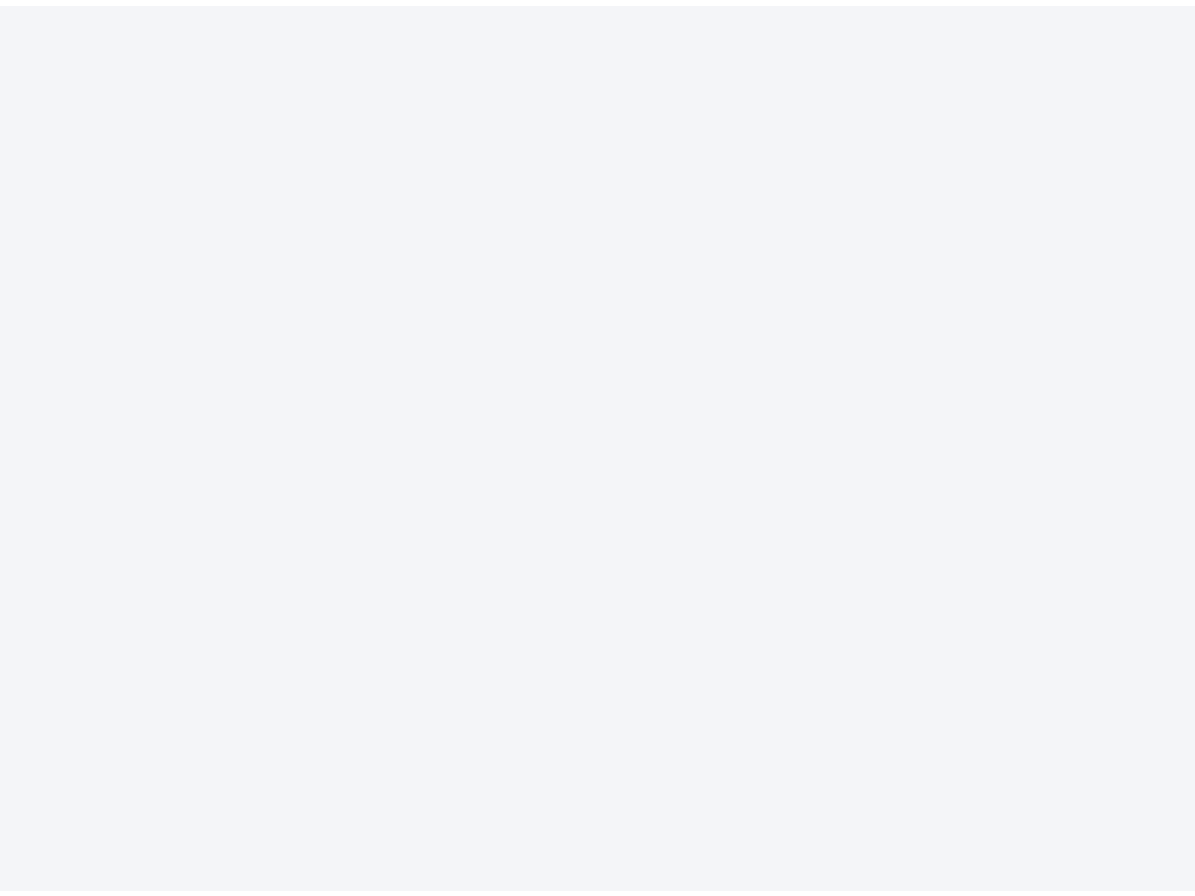 scroll, scrollTop: 0, scrollLeft: 0, axis: both 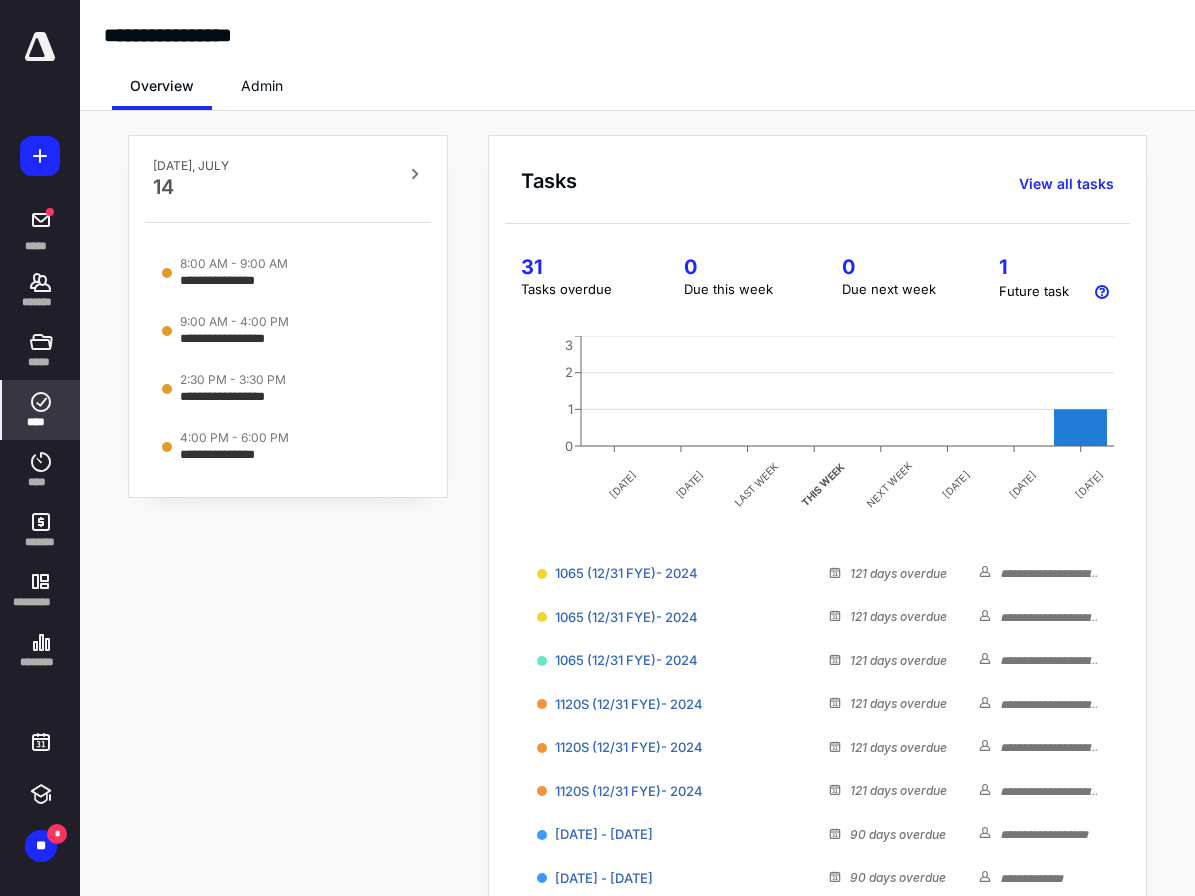 click 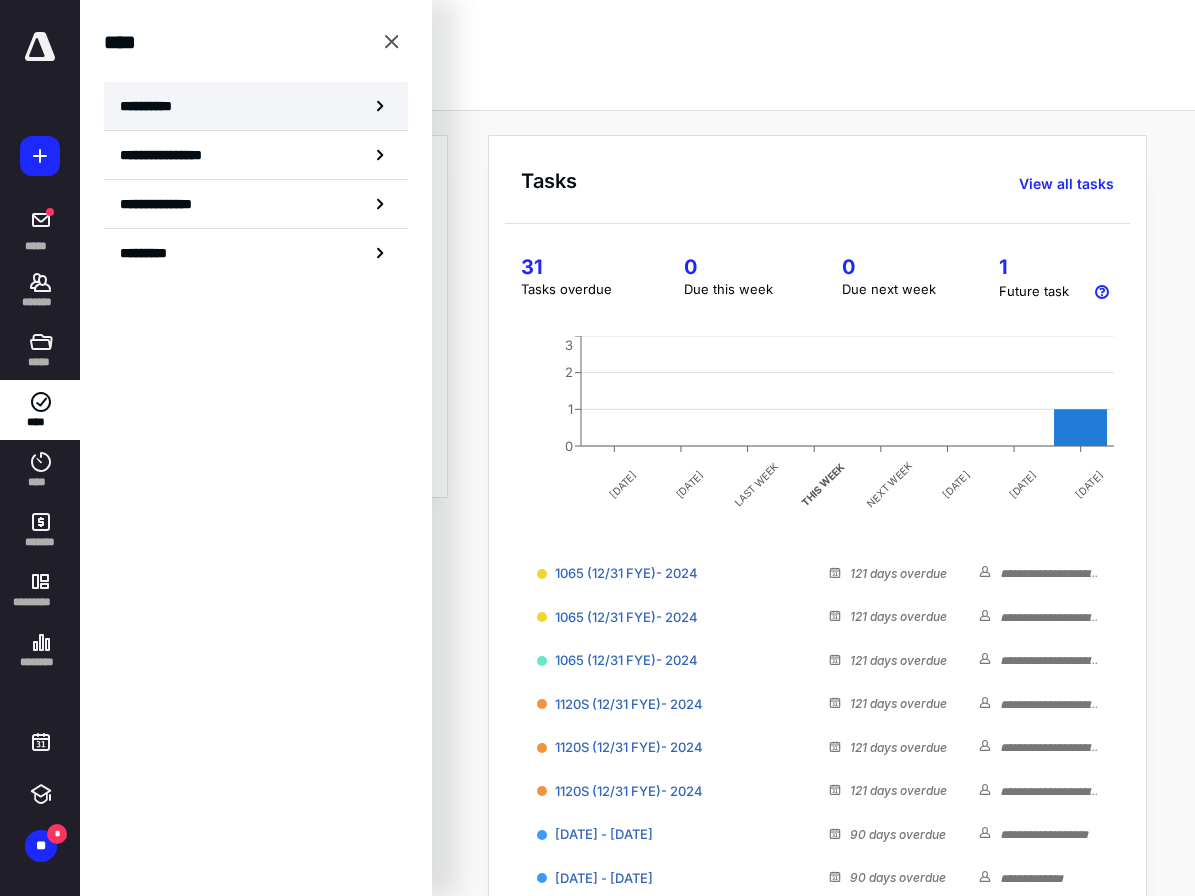 click on "**********" at bounding box center (153, 106) 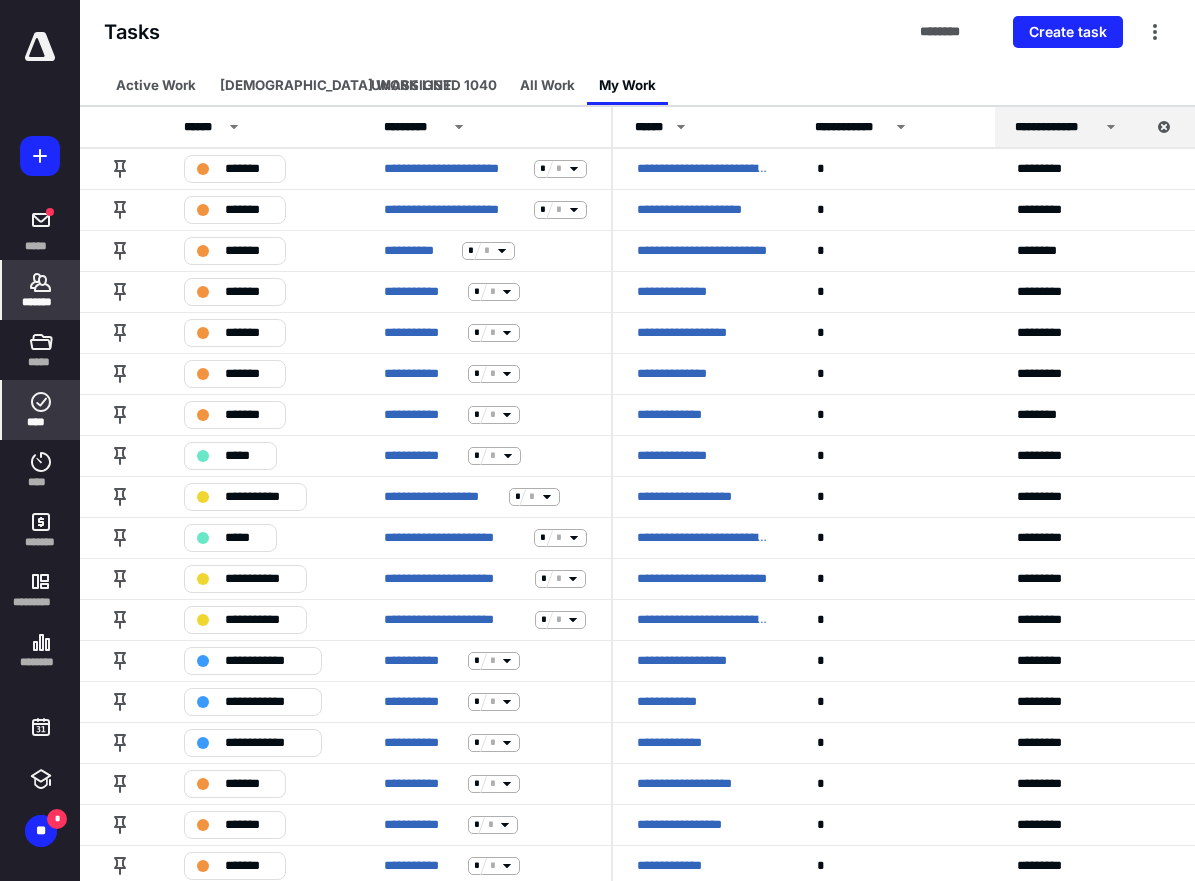 click on "*******" at bounding box center (41, 302) 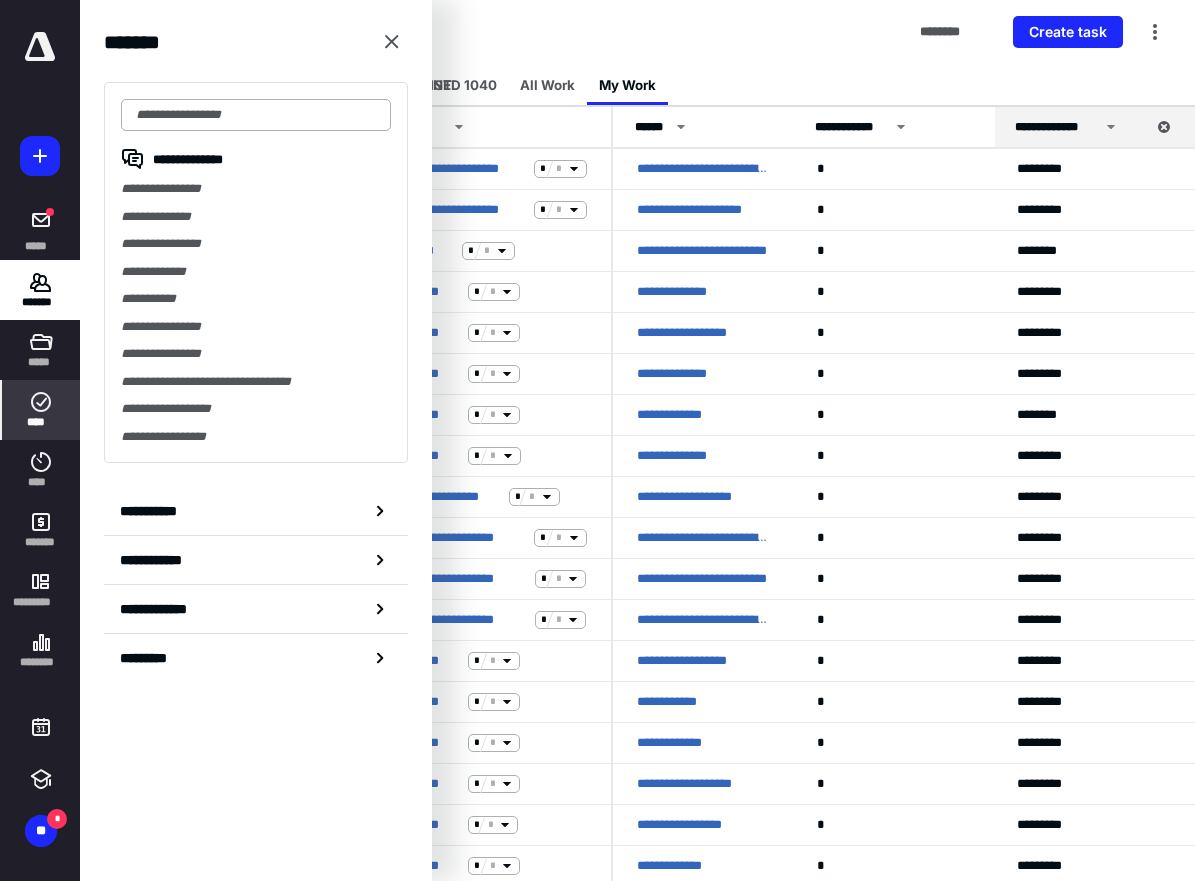 click at bounding box center (256, 115) 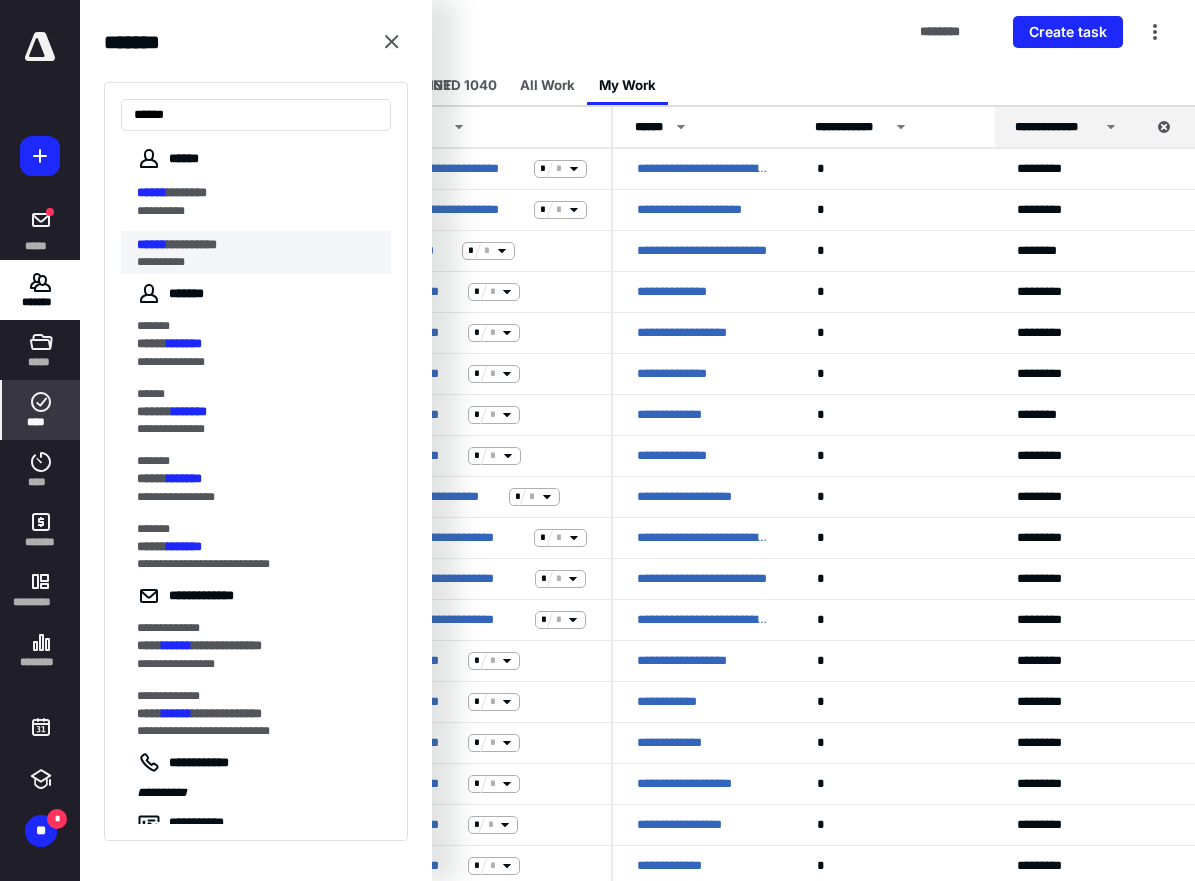 type on "******" 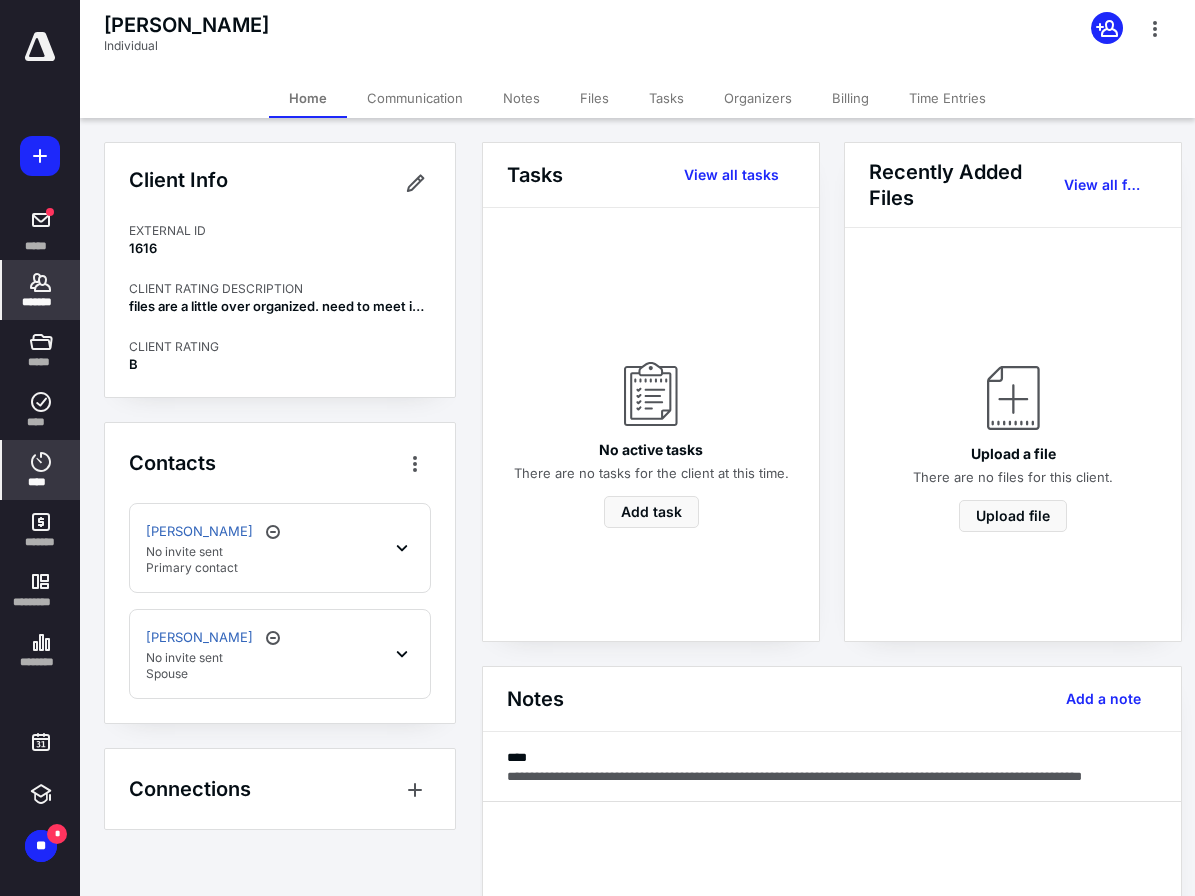 click 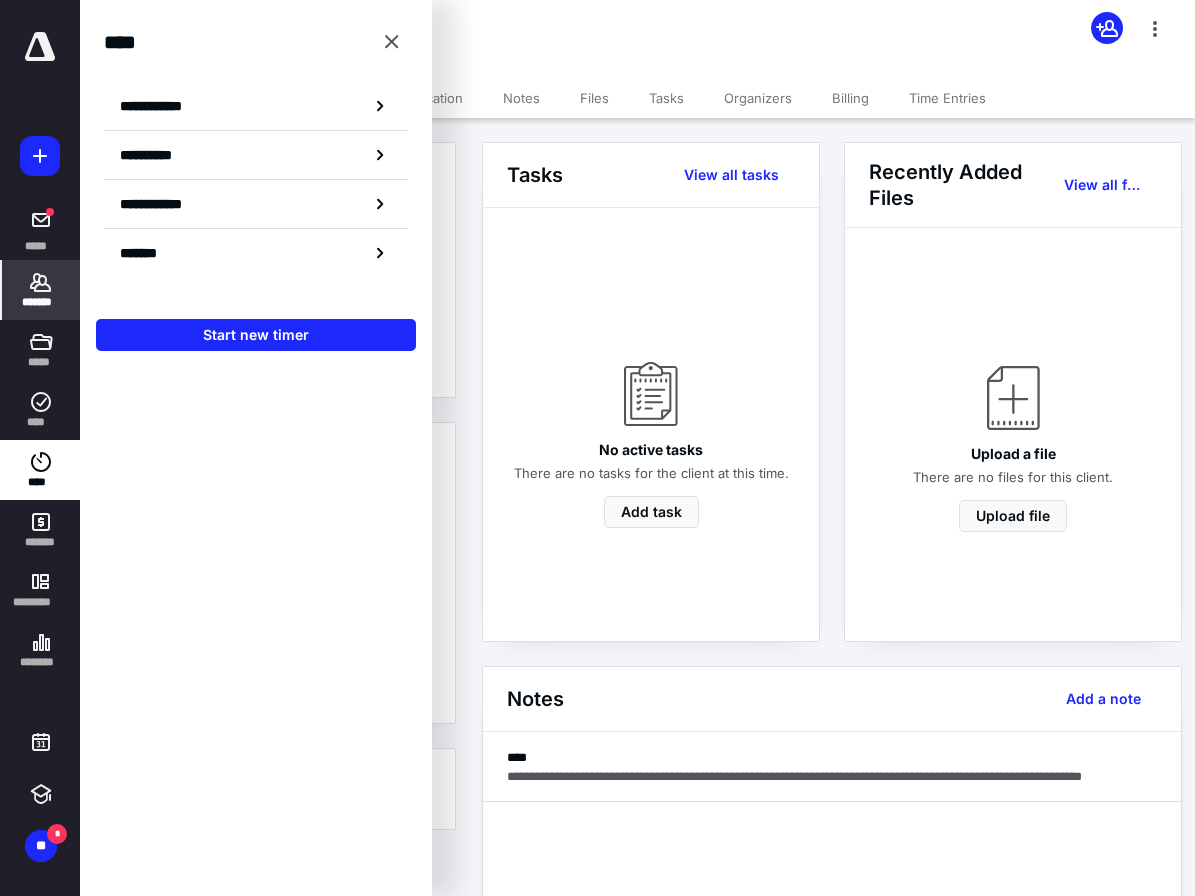 click on "**********" at bounding box center [256, 106] 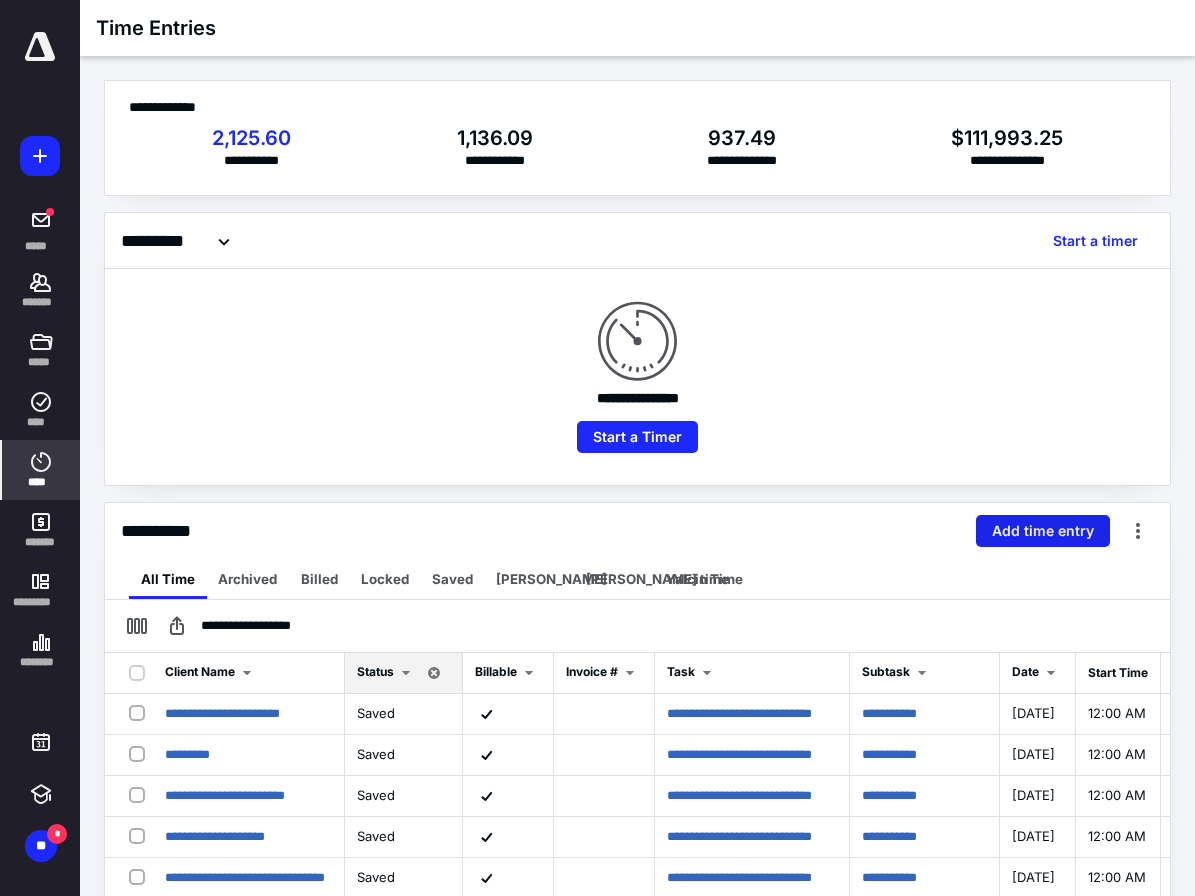 click on "Add time entry" at bounding box center [1043, 531] 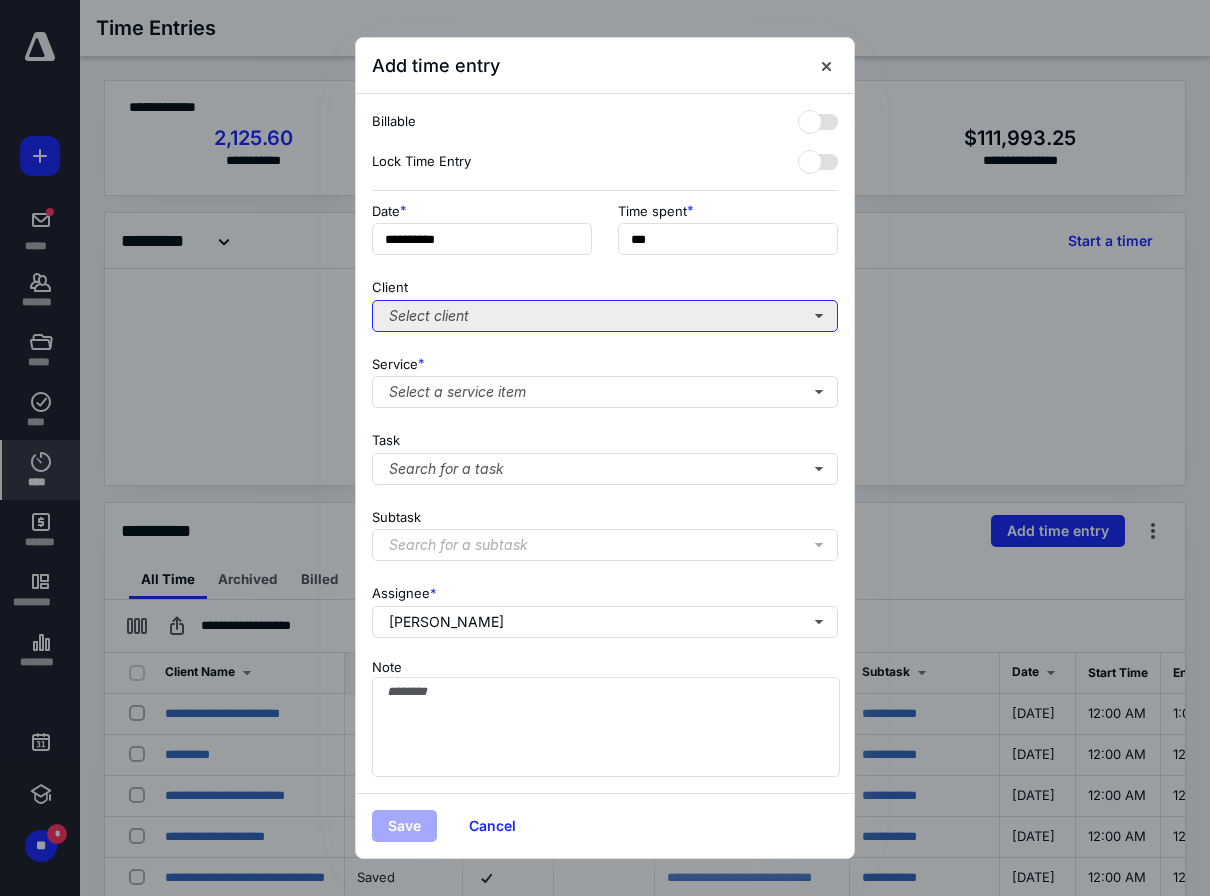click on "Select client" at bounding box center (605, 316) 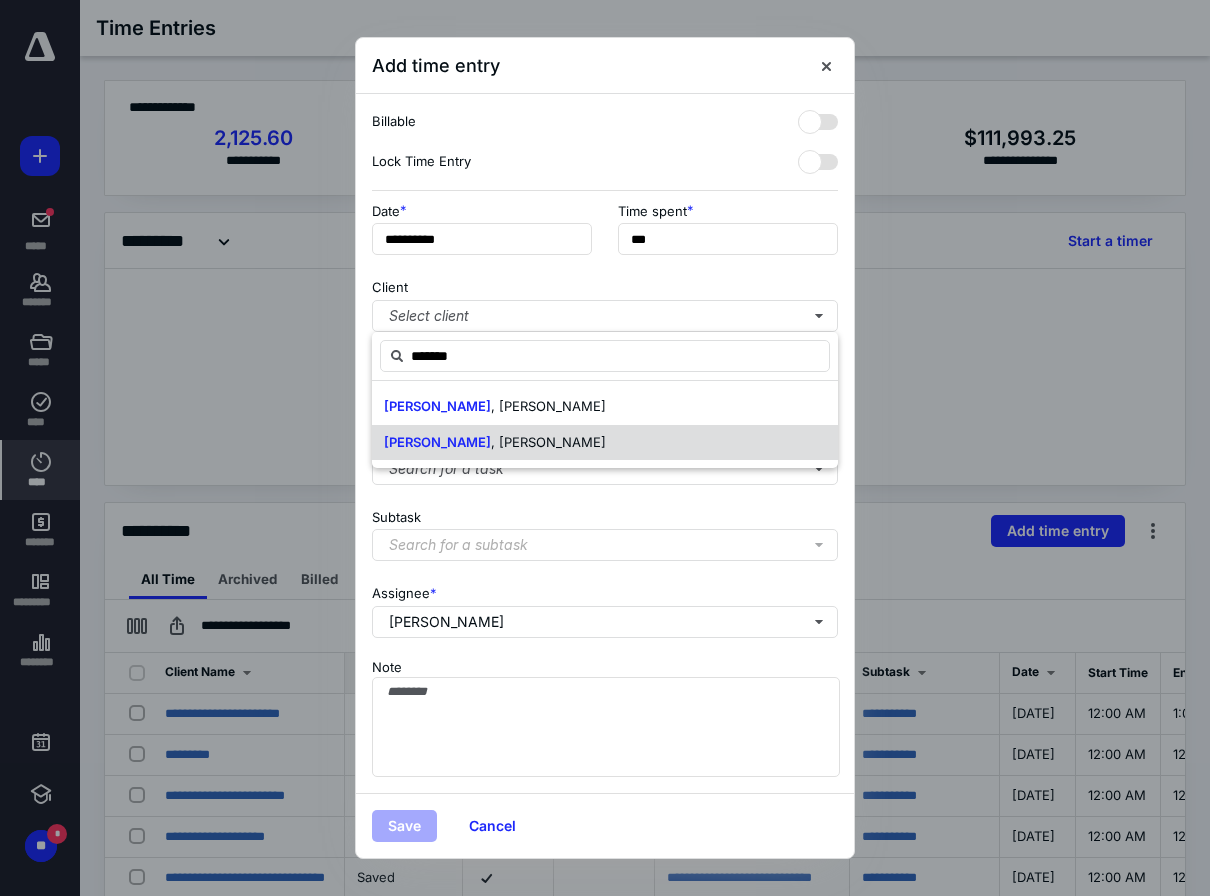 click on ", [PERSON_NAME]" at bounding box center [548, 442] 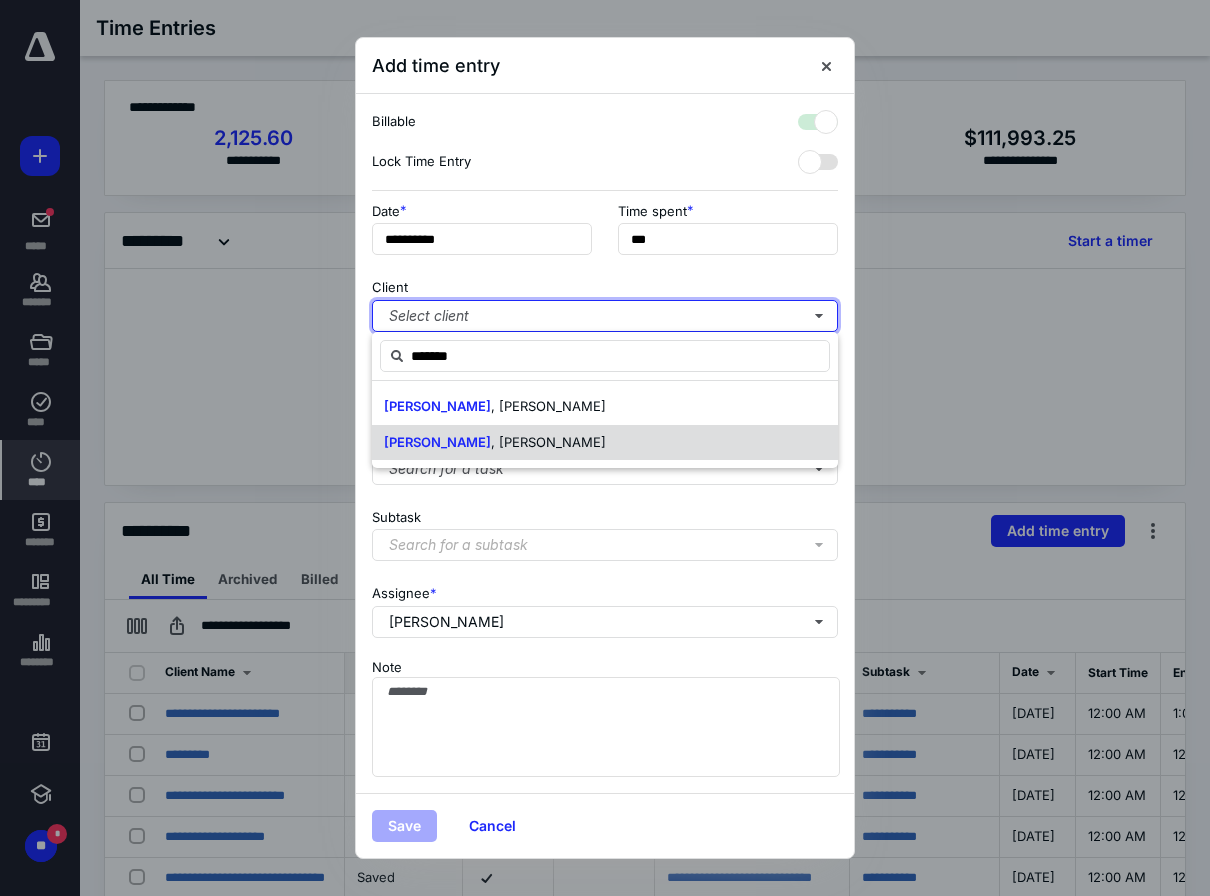 checkbox on "true" 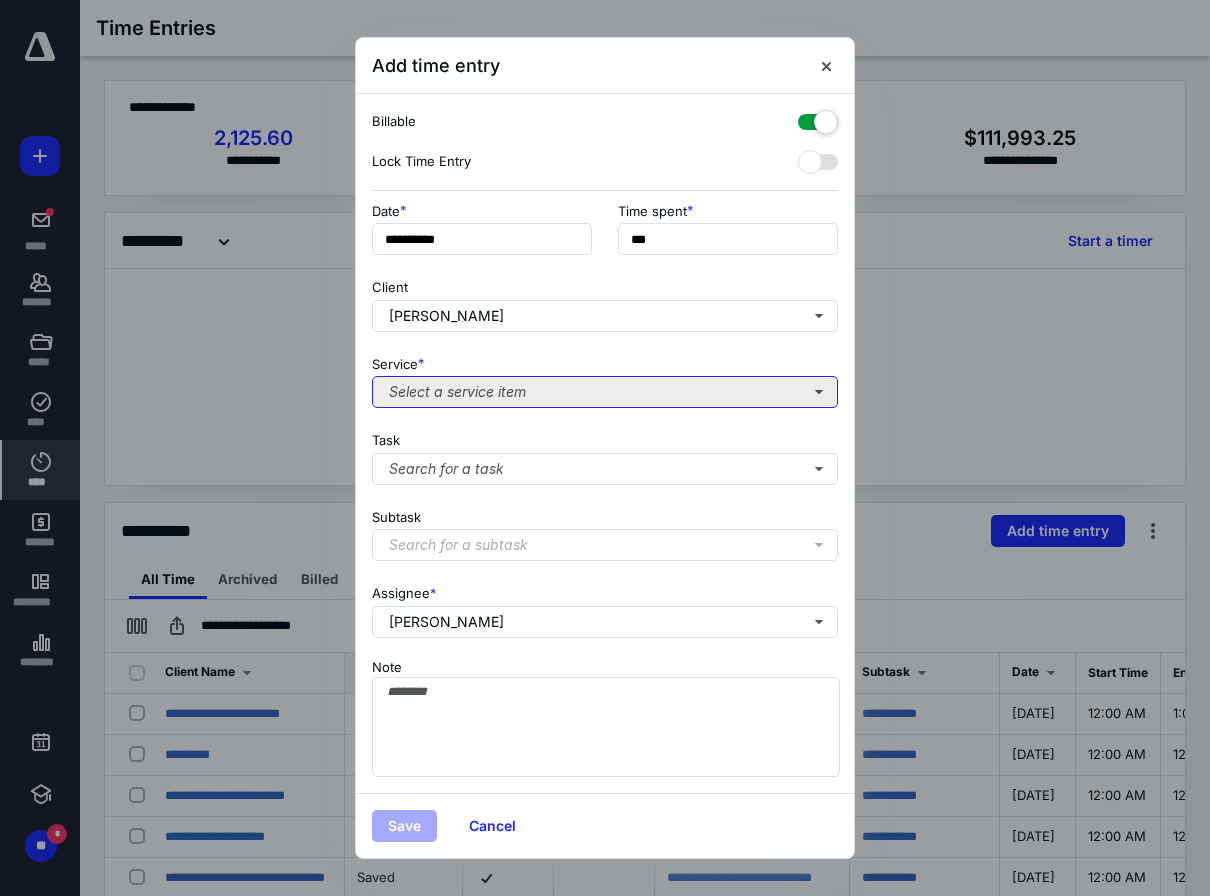 click on "Select a service item" at bounding box center [605, 392] 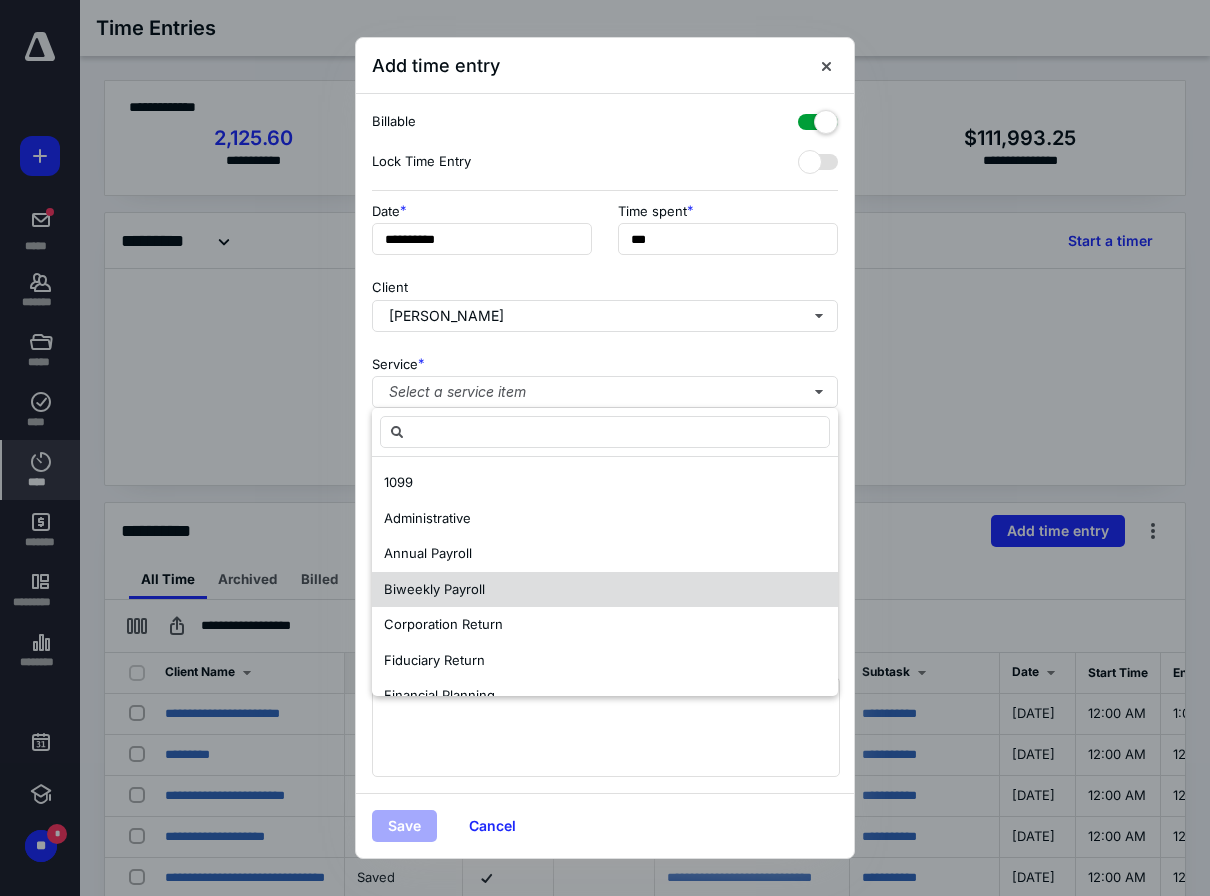 scroll, scrollTop: 233, scrollLeft: 0, axis: vertical 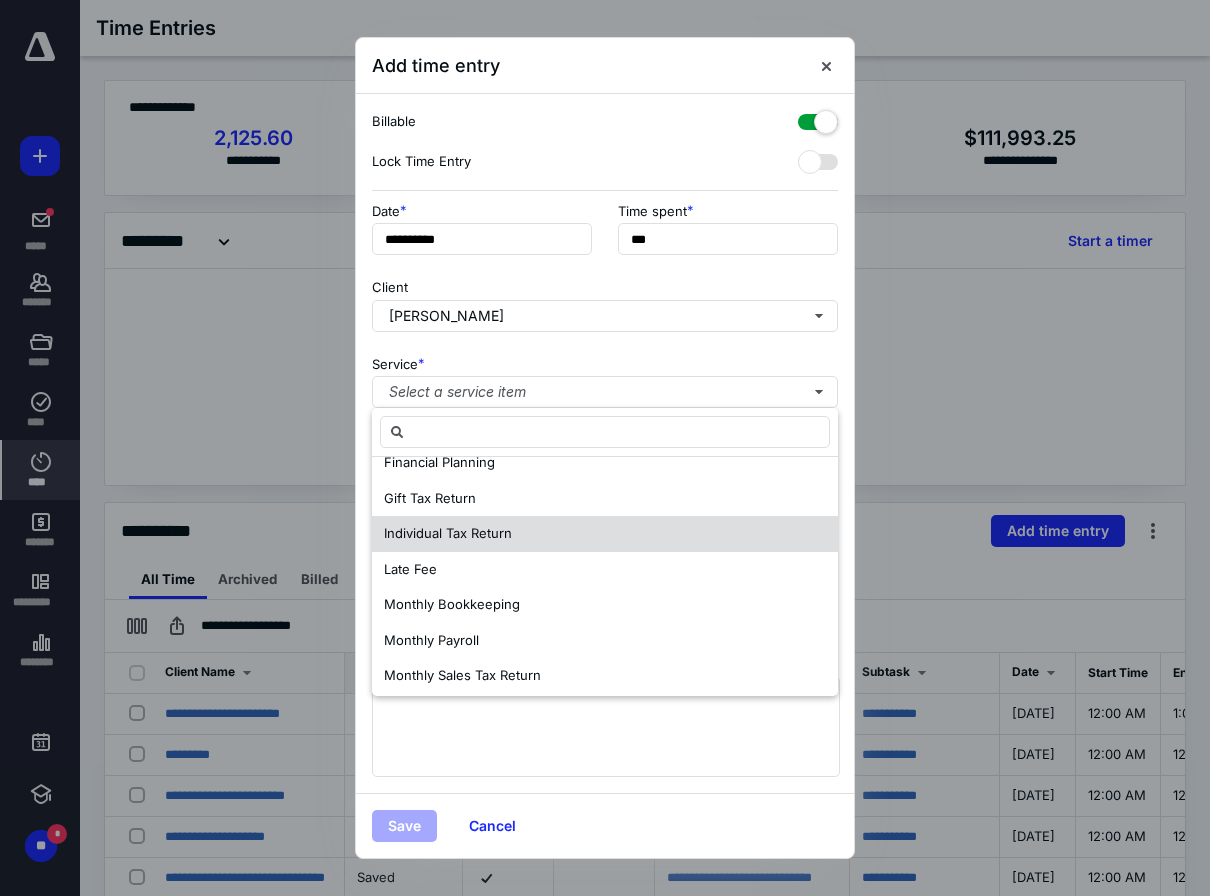 click on "Individual Tax Return" at bounding box center [448, 533] 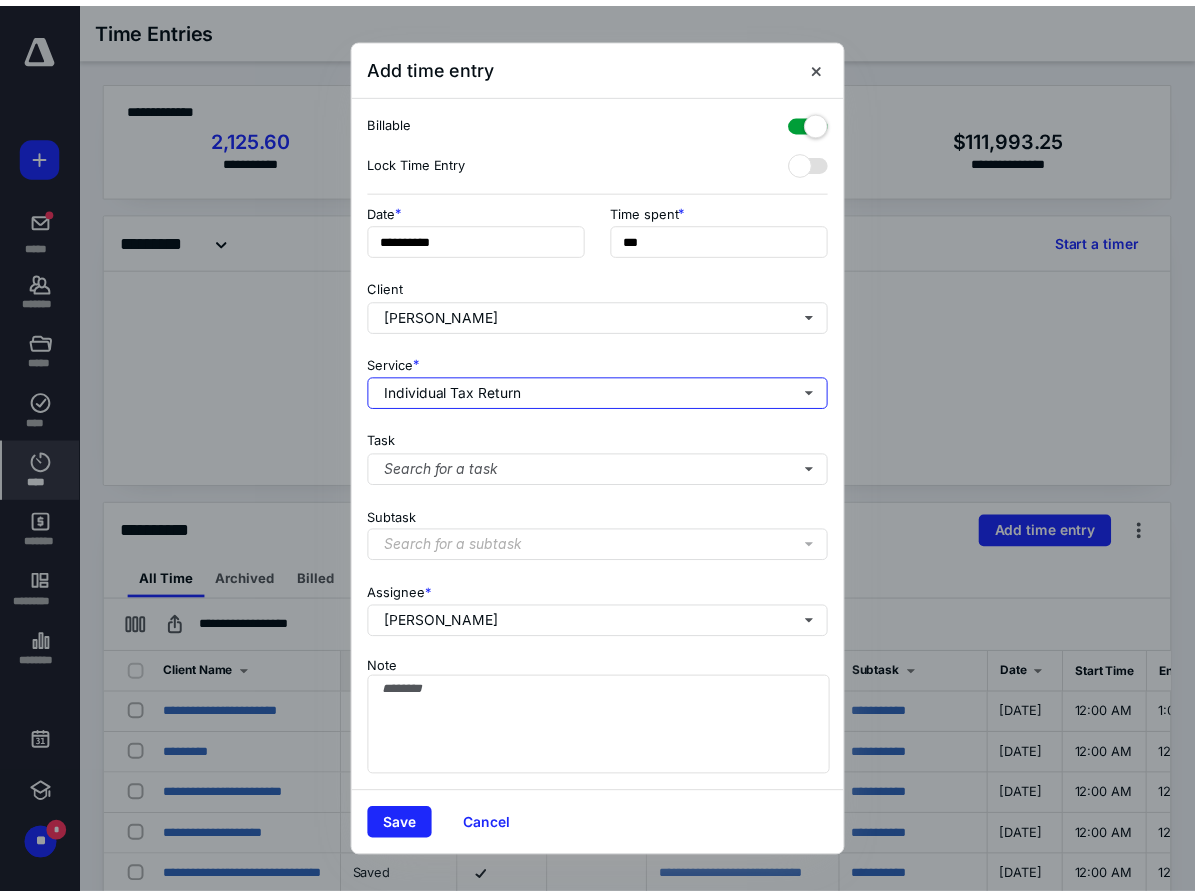 scroll, scrollTop: 0, scrollLeft: 0, axis: both 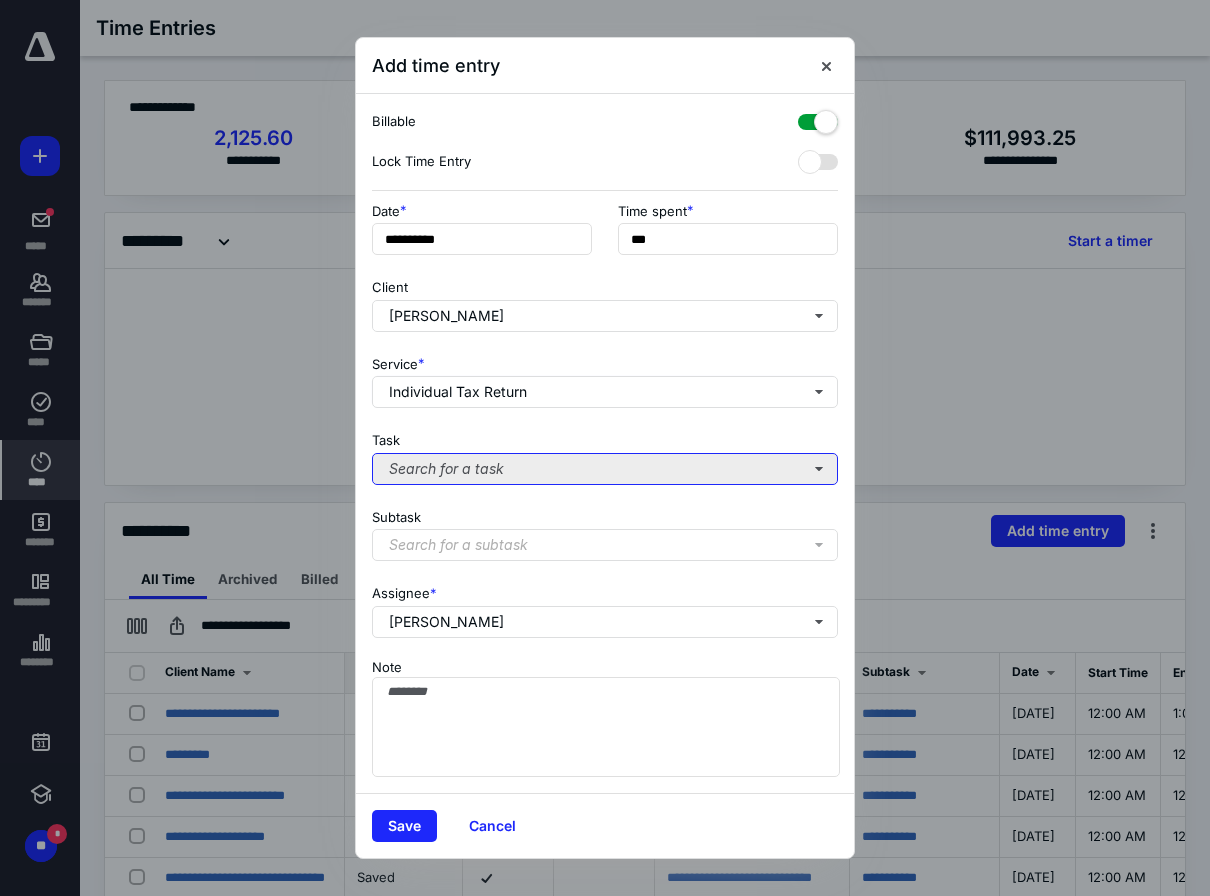 click on "Search for a task" at bounding box center (605, 469) 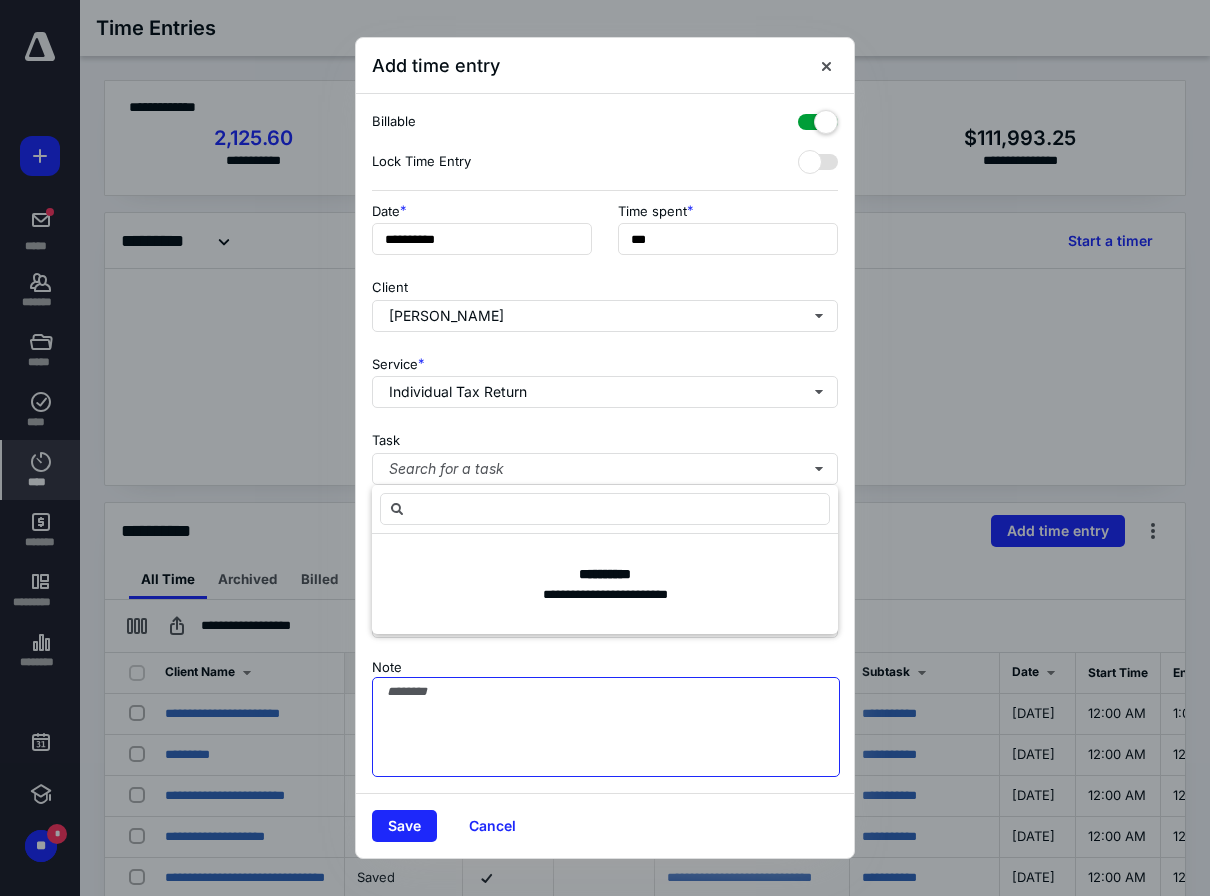 click on "Note" at bounding box center (606, 727) 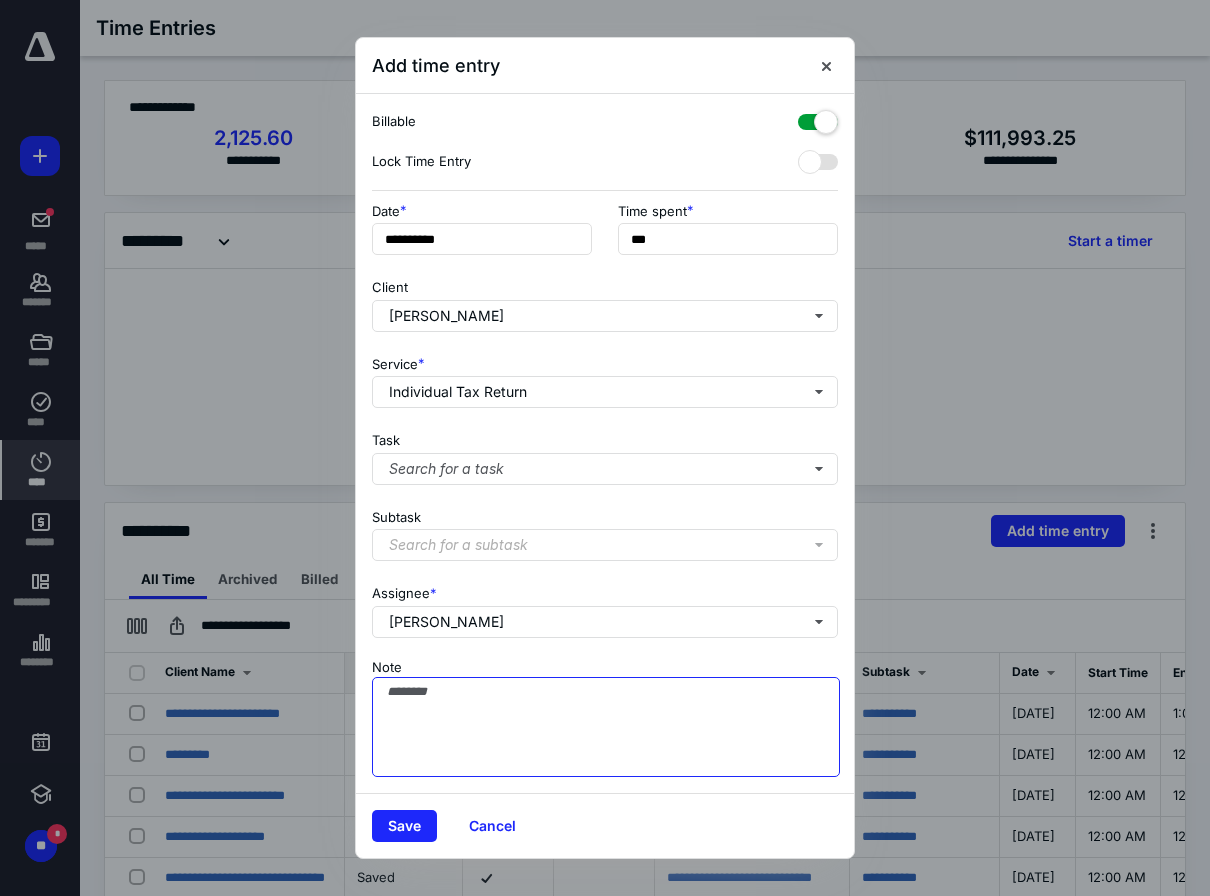 click on "Note" at bounding box center (606, 727) 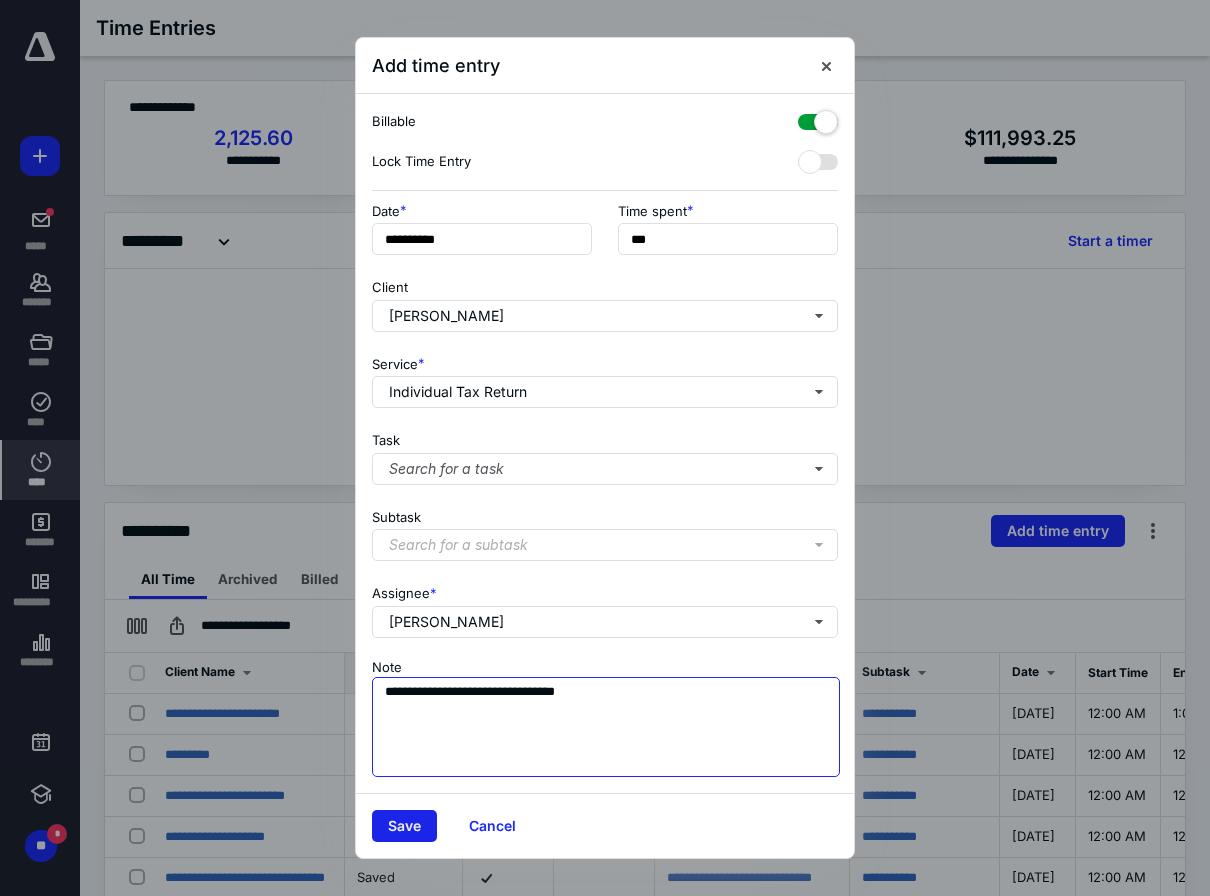 type on "**********" 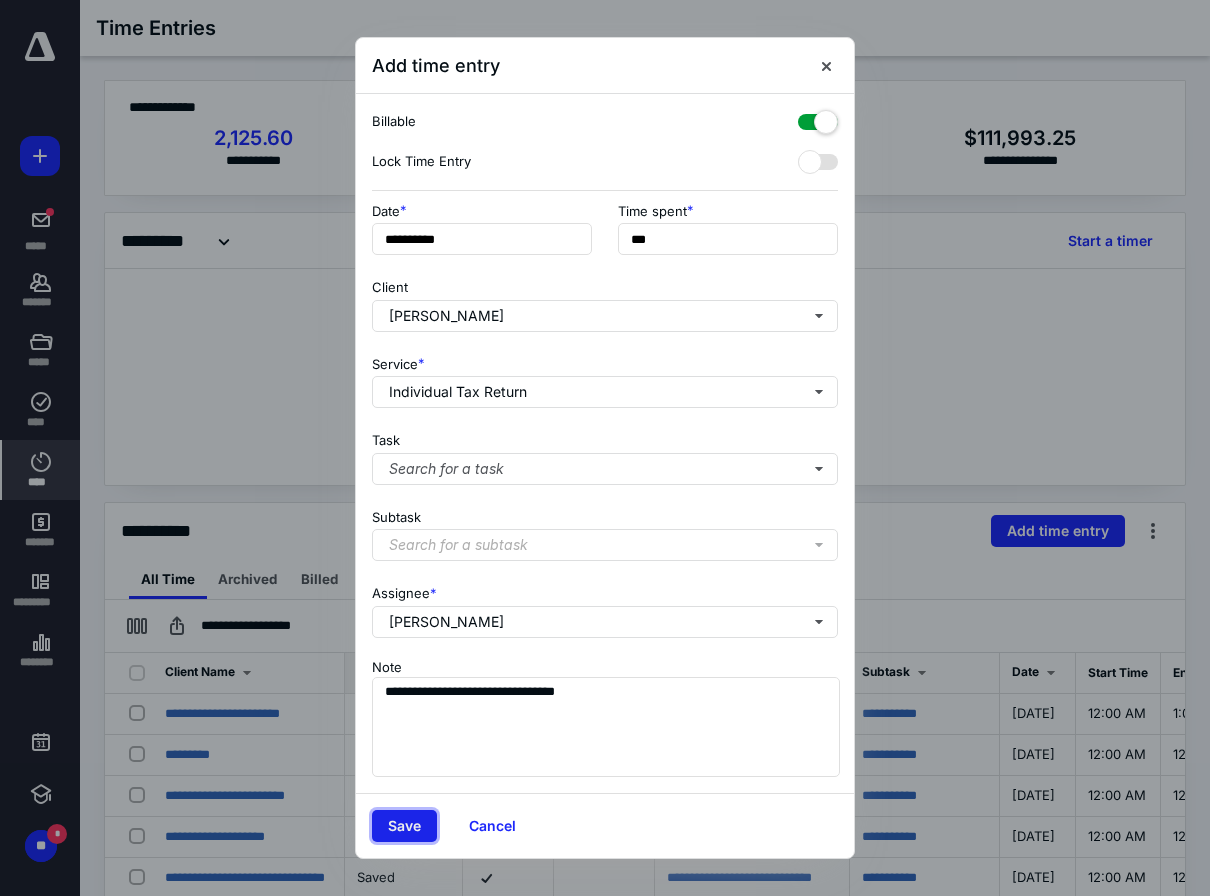 click on "Save" at bounding box center [404, 826] 